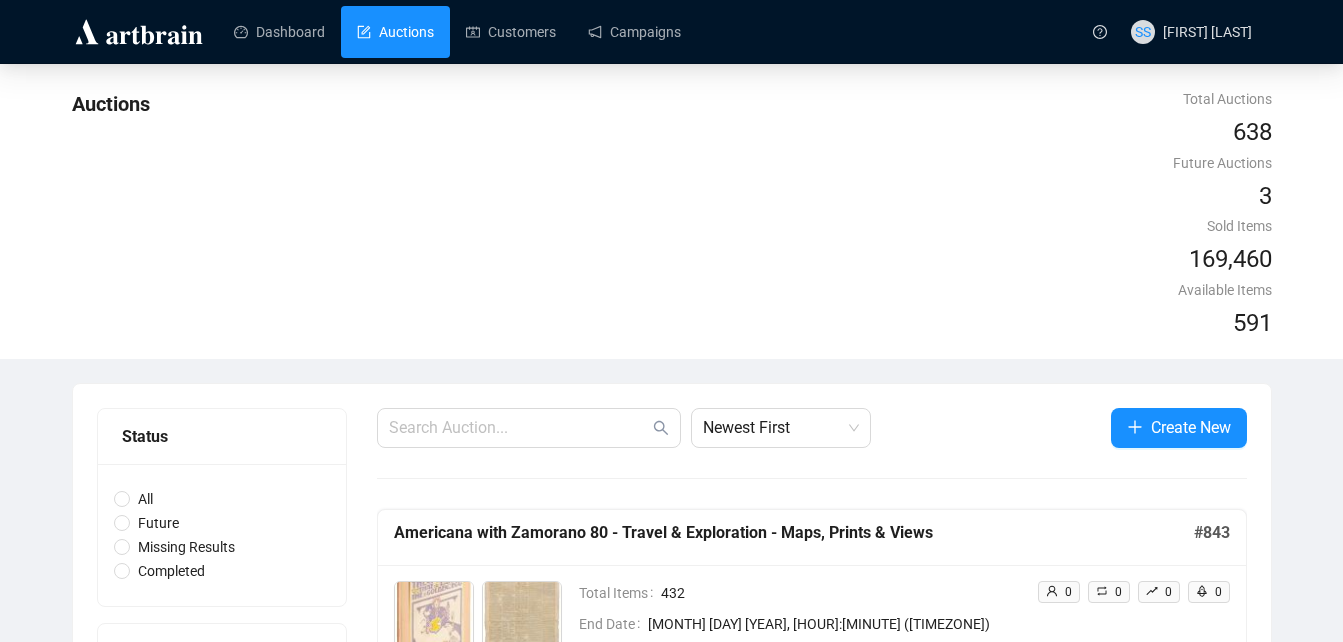 scroll, scrollTop: 54, scrollLeft: 0, axis: vertical 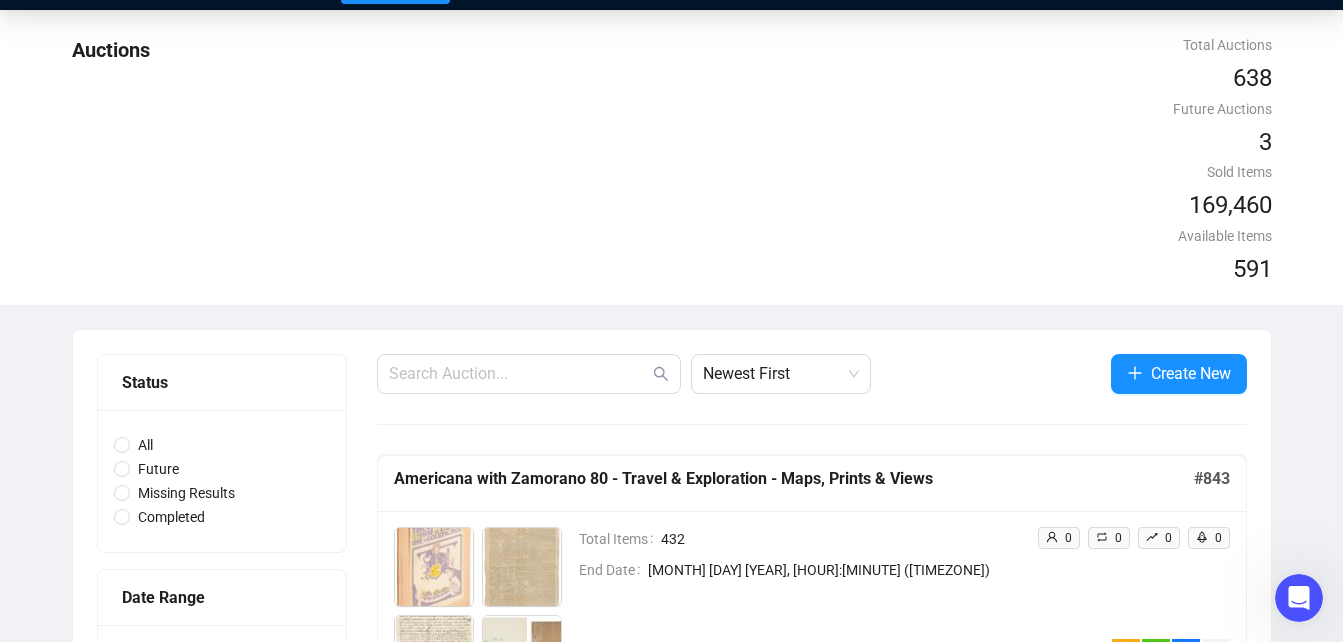 click on "Create Campaign" at bounding box center (1129, 679) 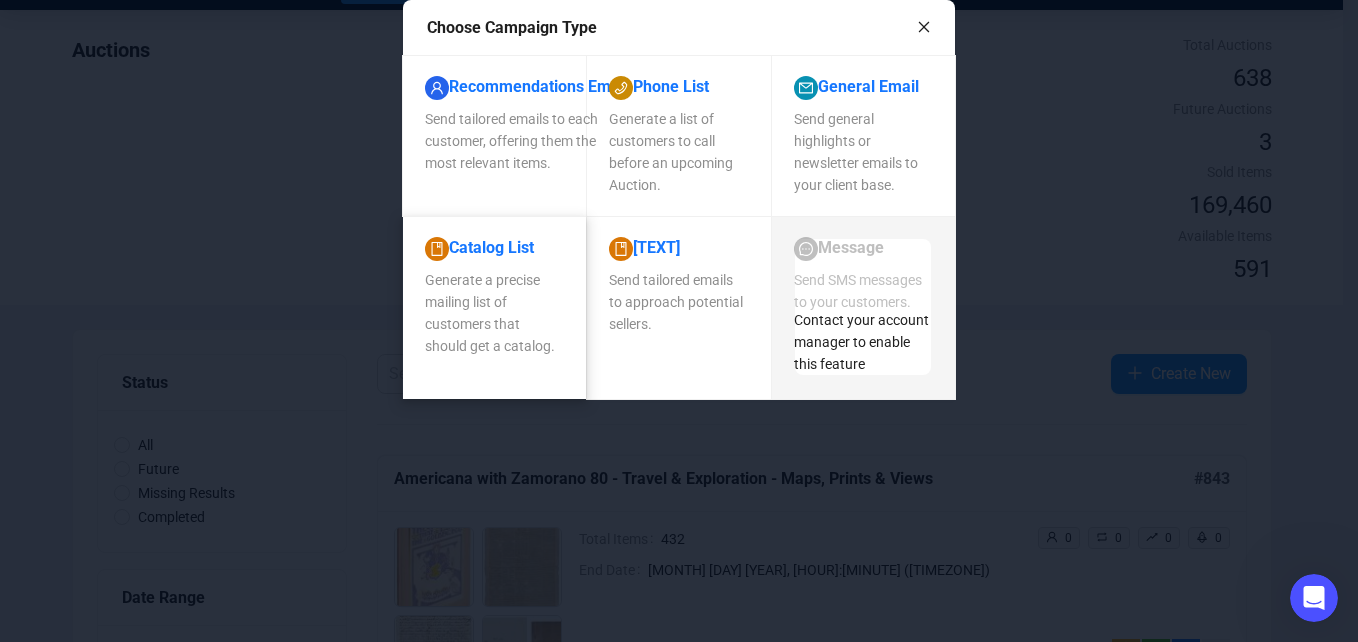 click on "Generate a precise mailing list of customers that should get a catalog." at bounding box center (511, 141) 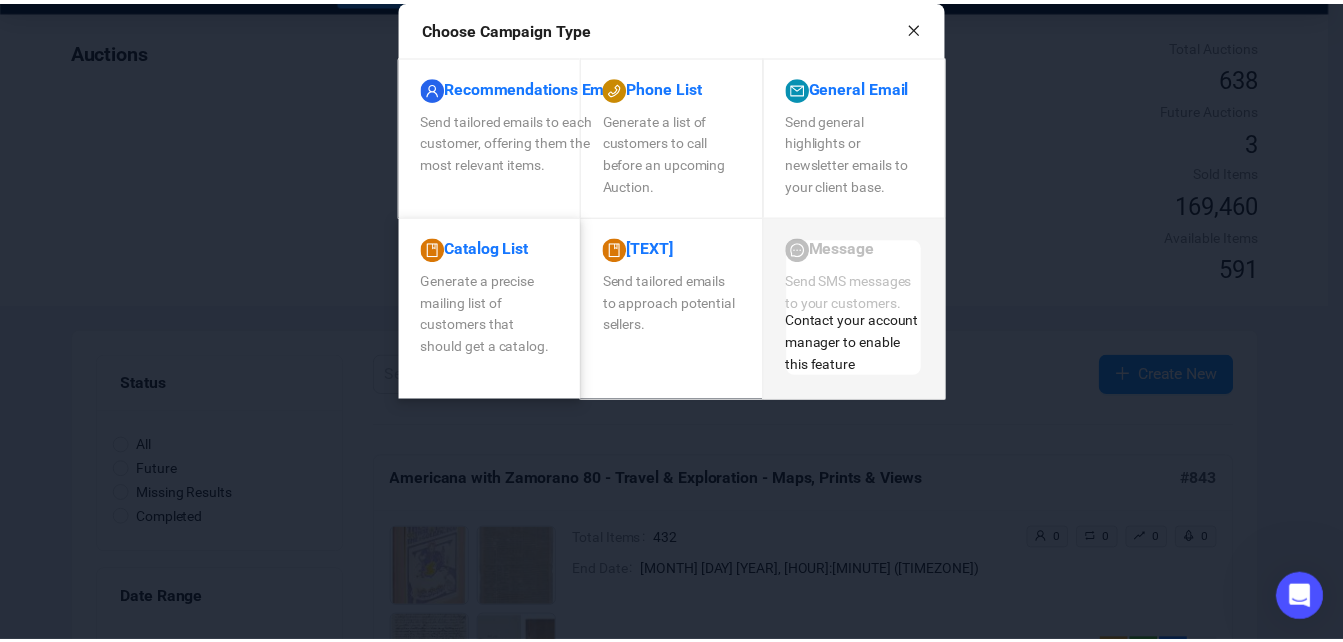 scroll, scrollTop: 0, scrollLeft: 0, axis: both 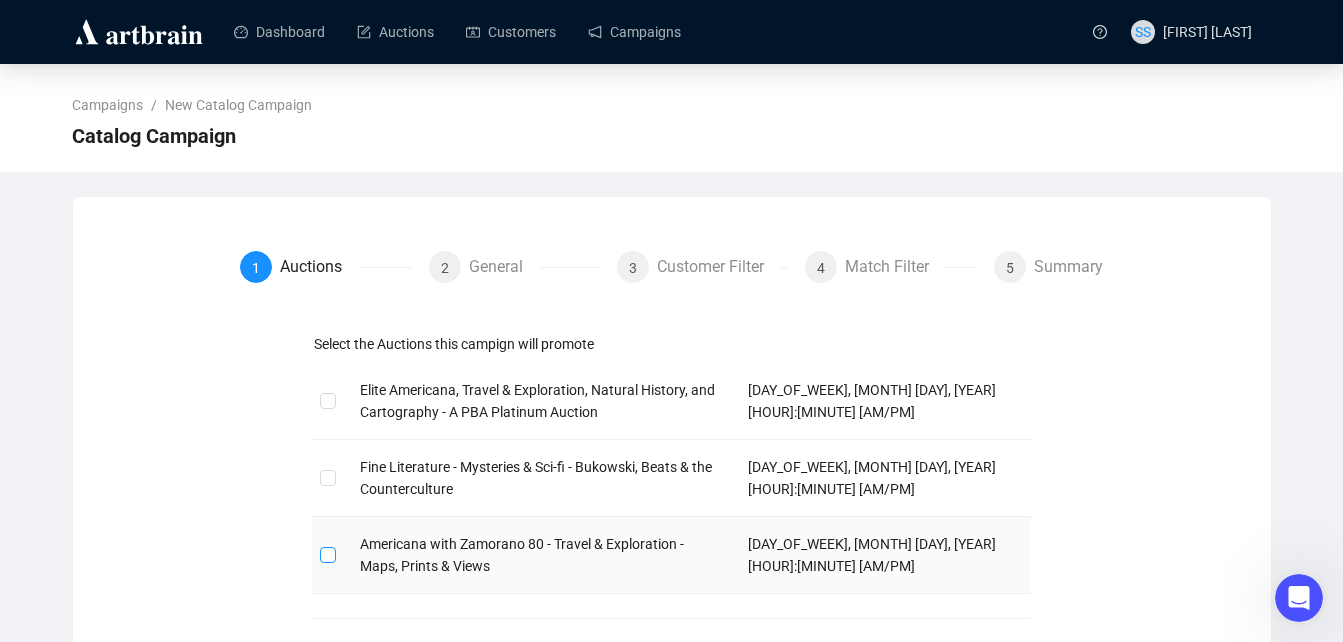 click at bounding box center (327, 554) 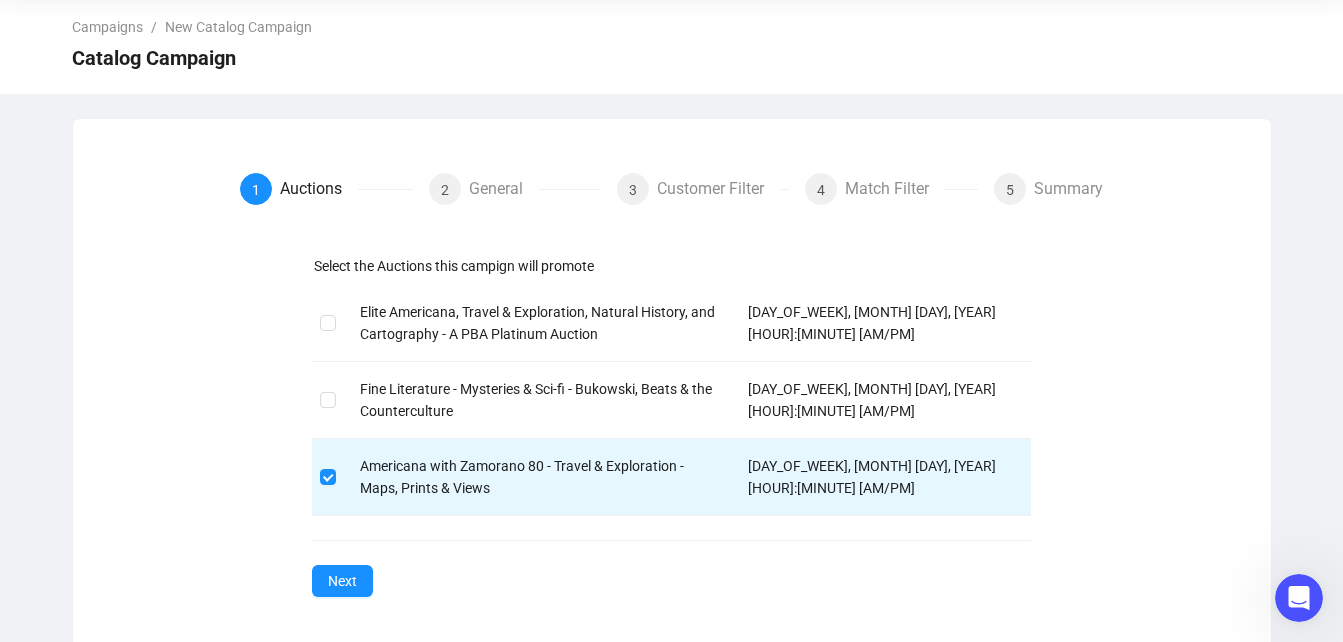 scroll, scrollTop: 88, scrollLeft: 0, axis: vertical 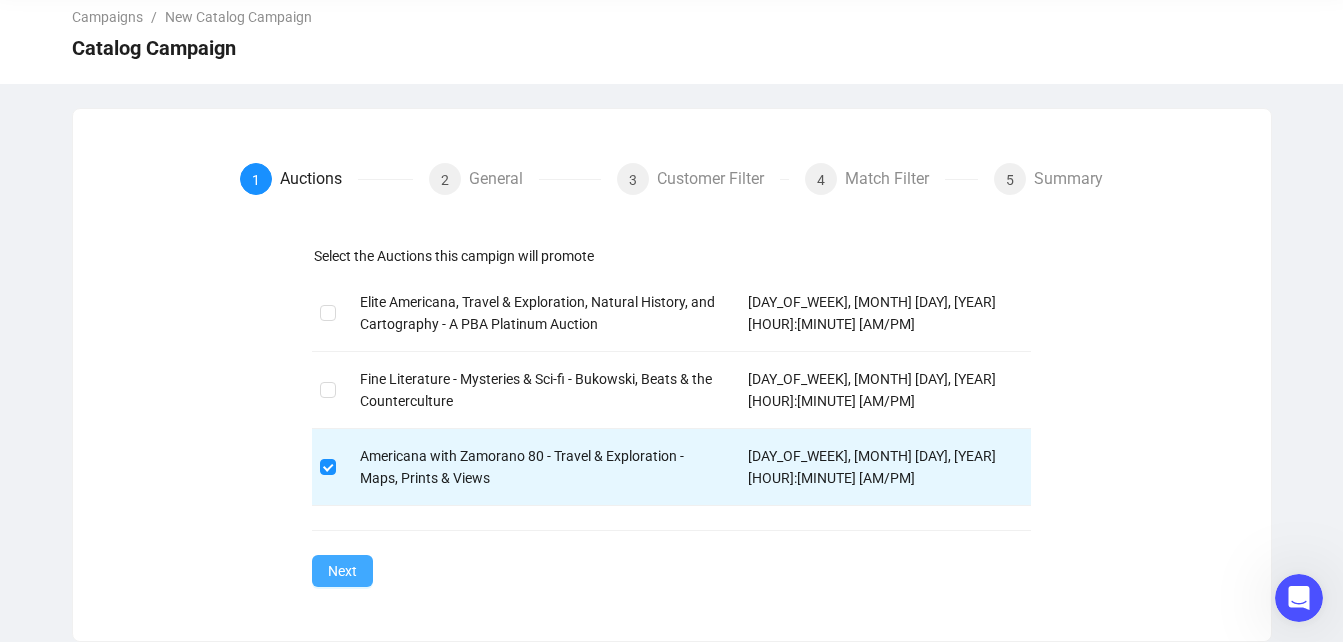 click on "Next" at bounding box center (342, 571) 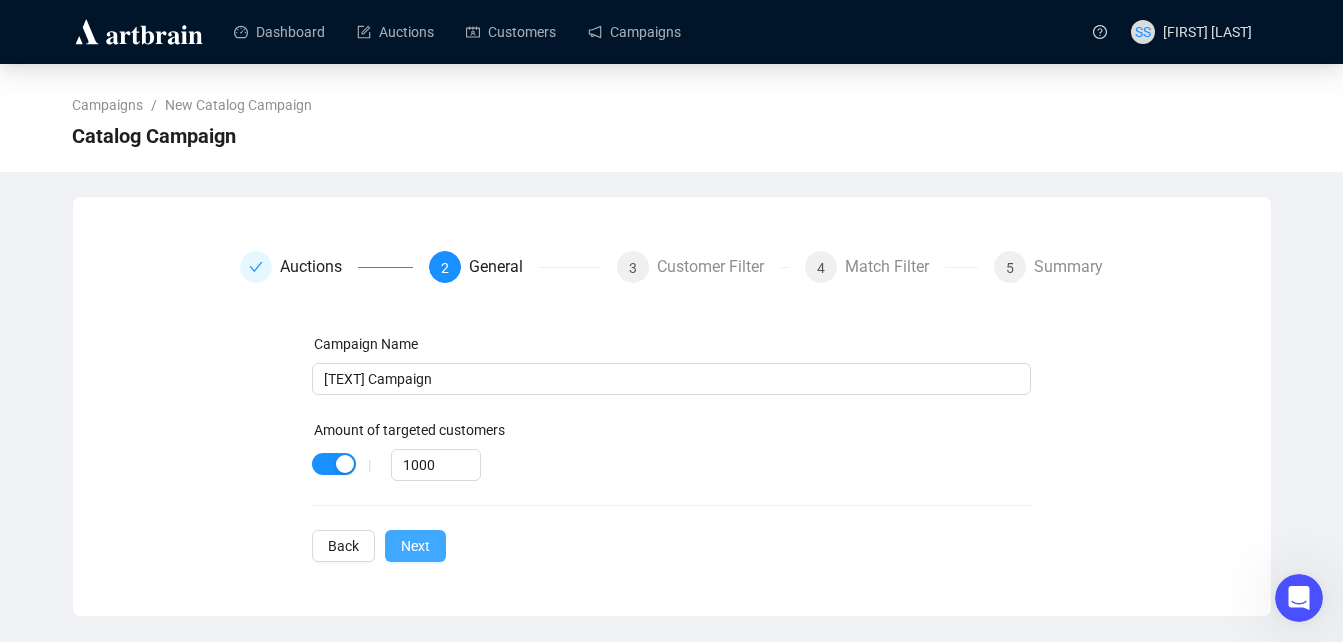 scroll, scrollTop: 0, scrollLeft: 0, axis: both 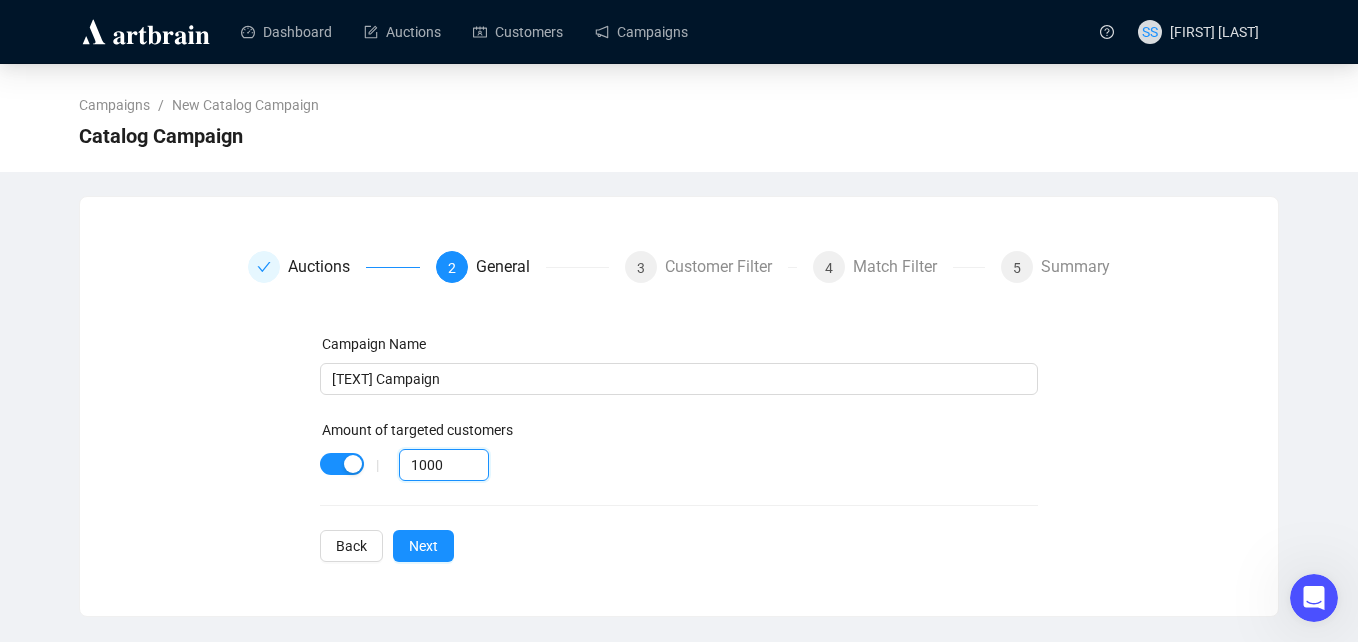 drag, startPoint x: 447, startPoint y: 465, endPoint x: 272, endPoint y: 441, distance: 176.63805 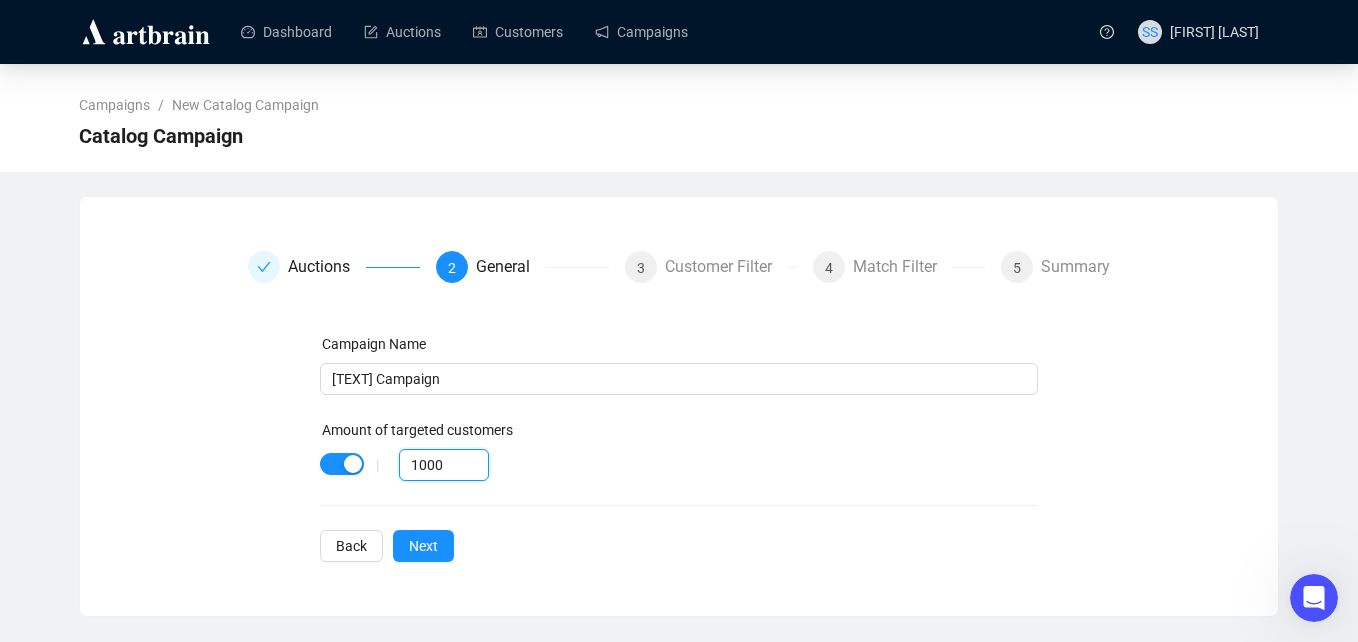 click on "Campaign Name [TEXT] Campaign Amount of targeted customers | 1000 Back Next" at bounding box center (679, 447) 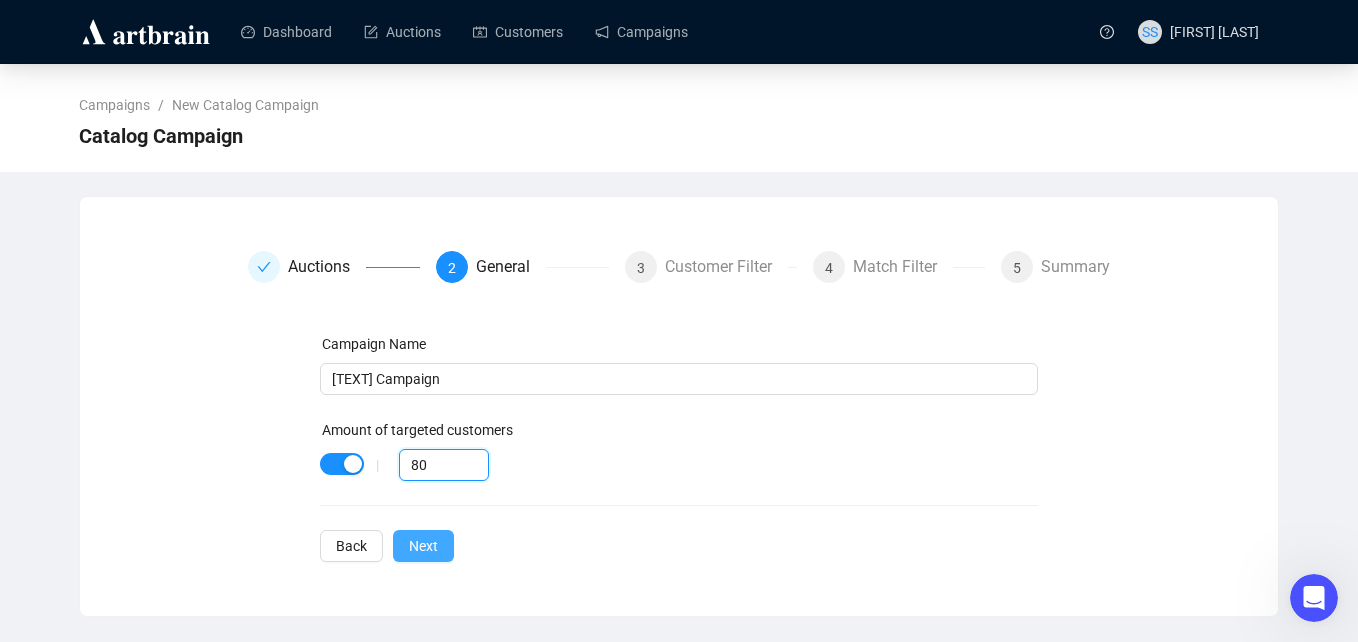 type on "80" 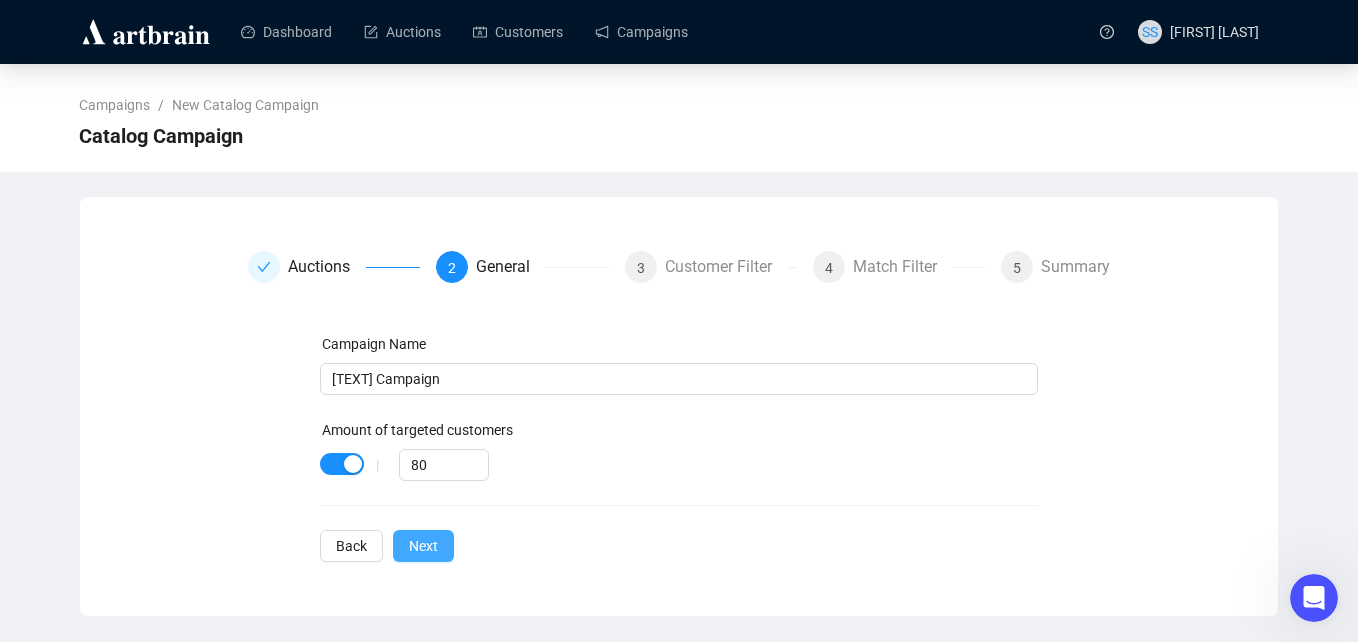 click on "Next" at bounding box center (423, 546) 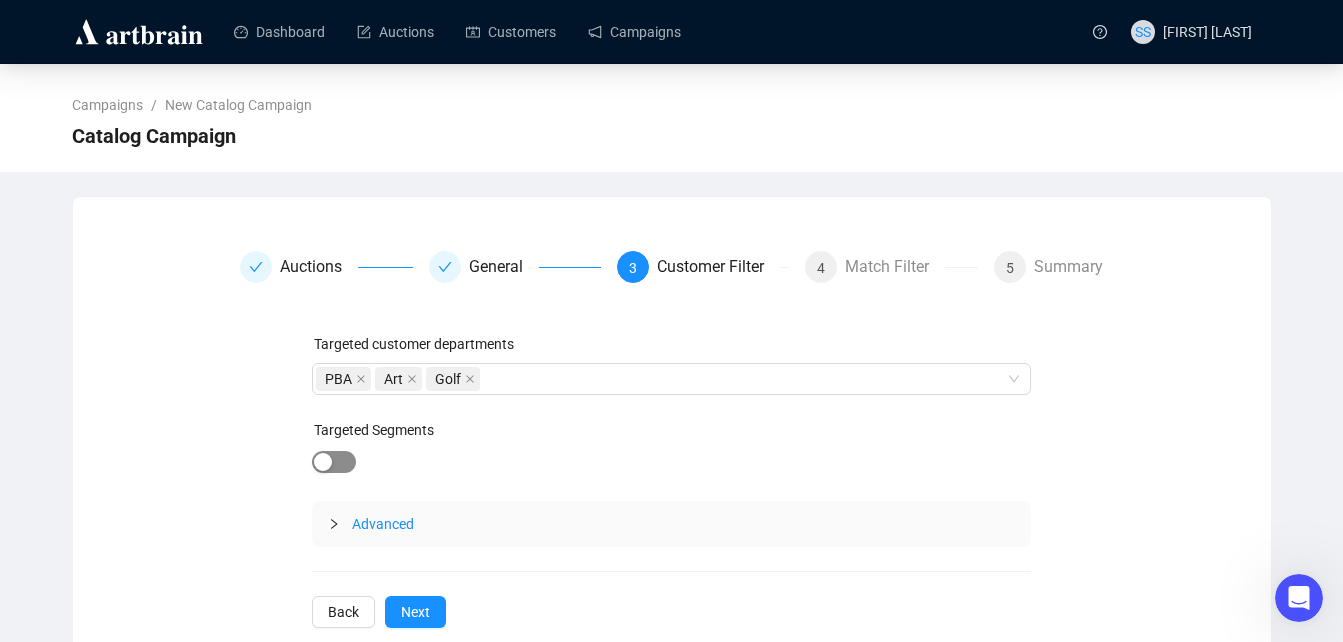 click at bounding box center (323, 462) 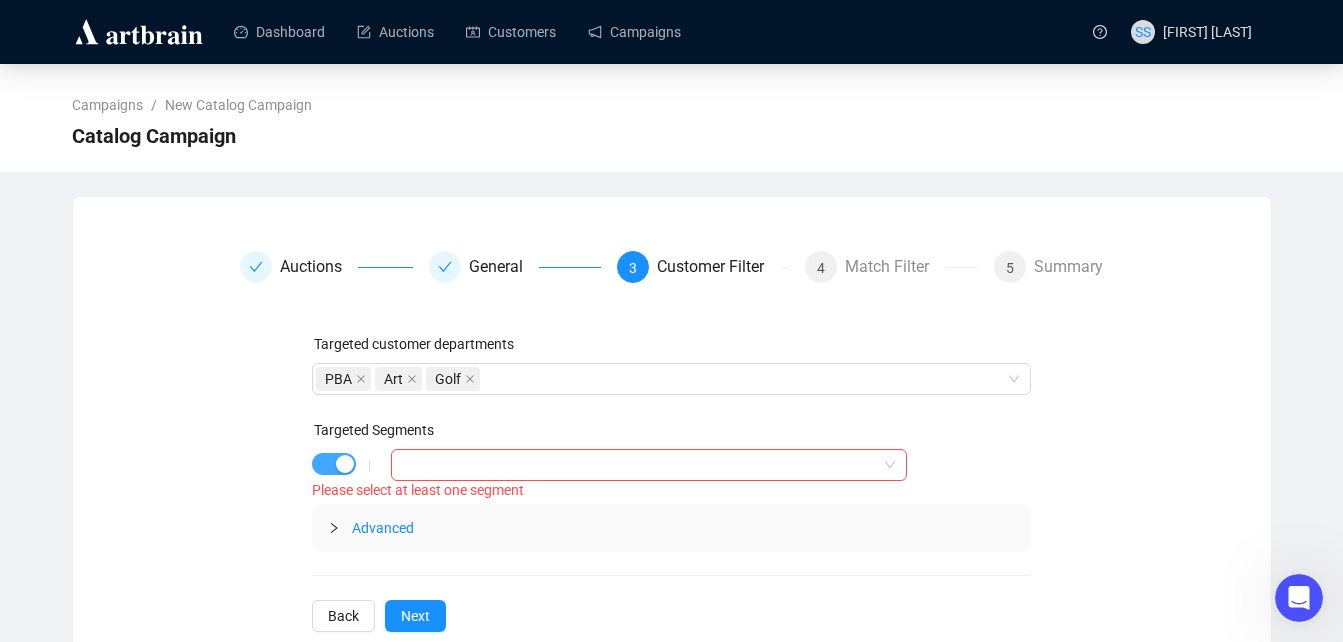 click at bounding box center [334, 464] 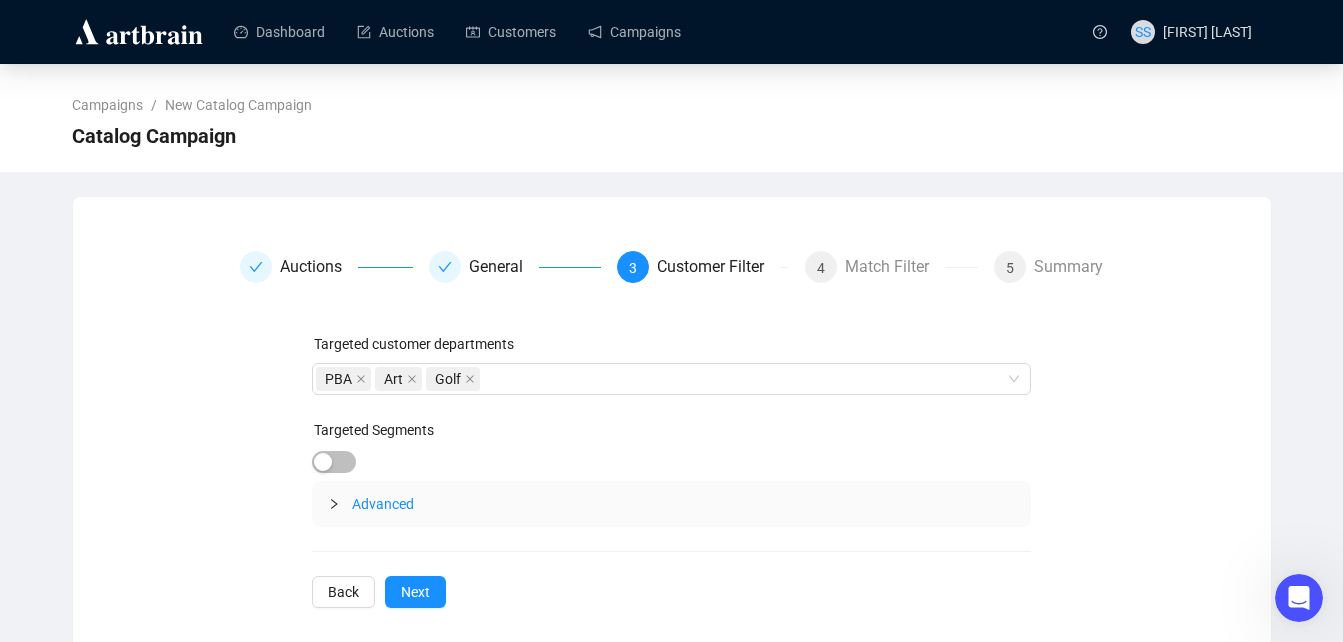 click on "Advanced" at bounding box center (383, 504) 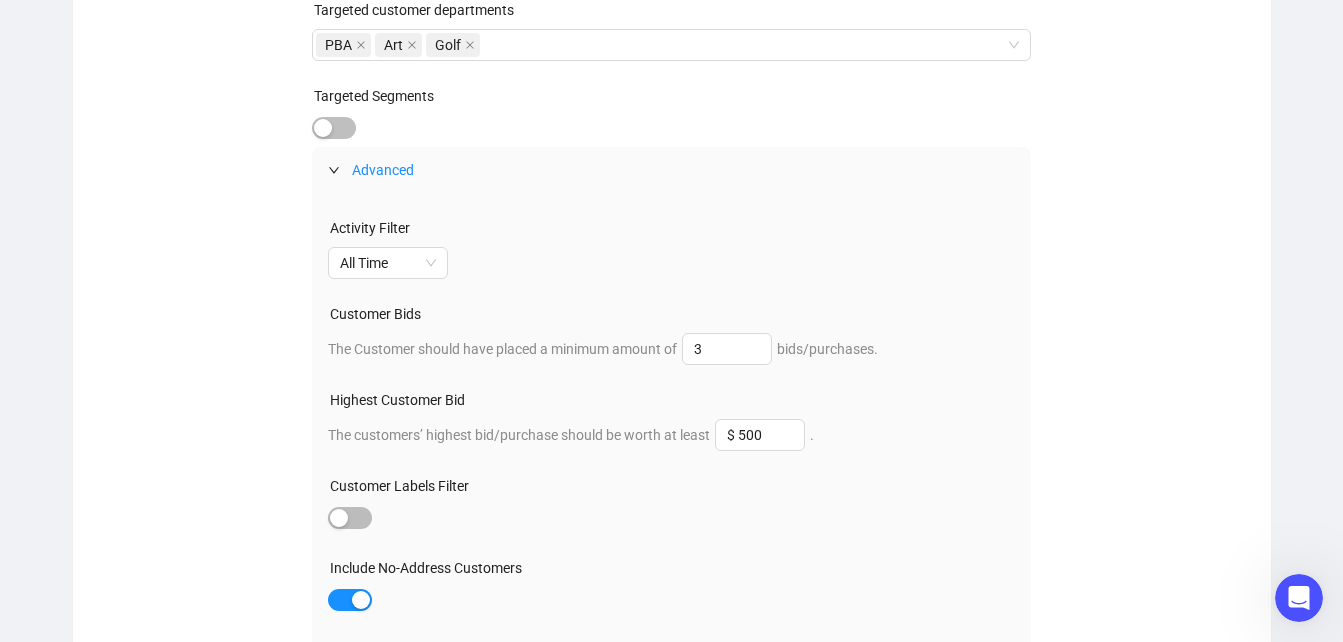 scroll, scrollTop: 341, scrollLeft: 0, axis: vertical 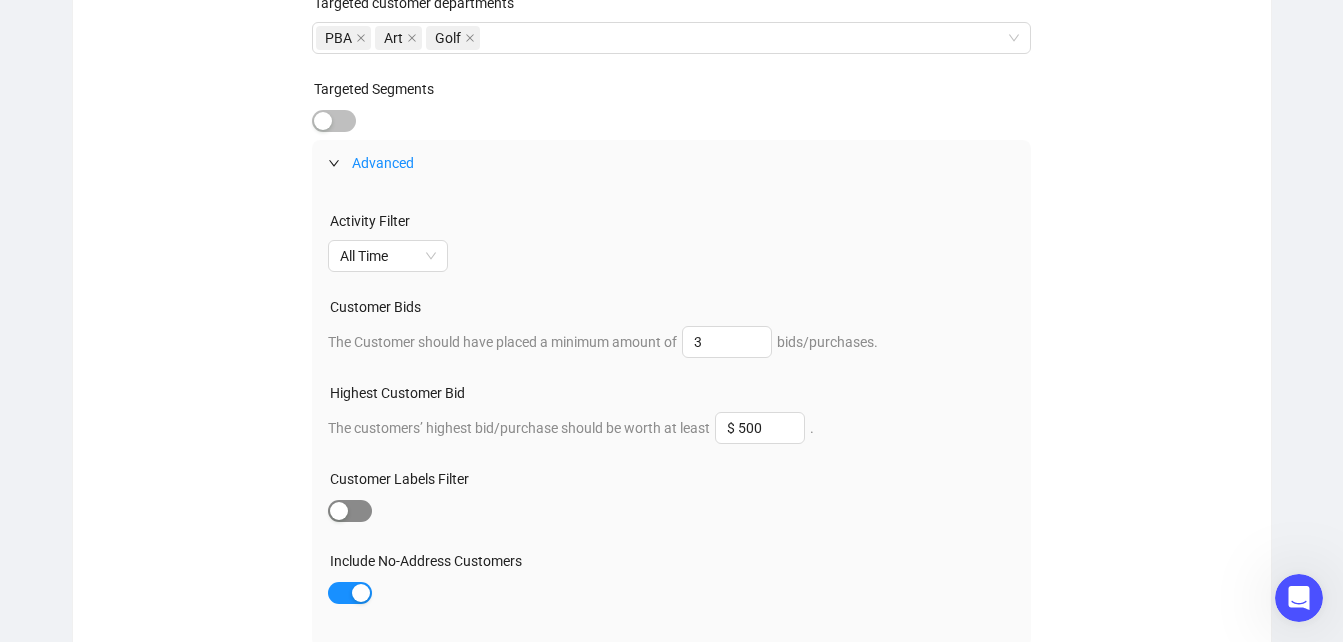 click at bounding box center [339, 511] 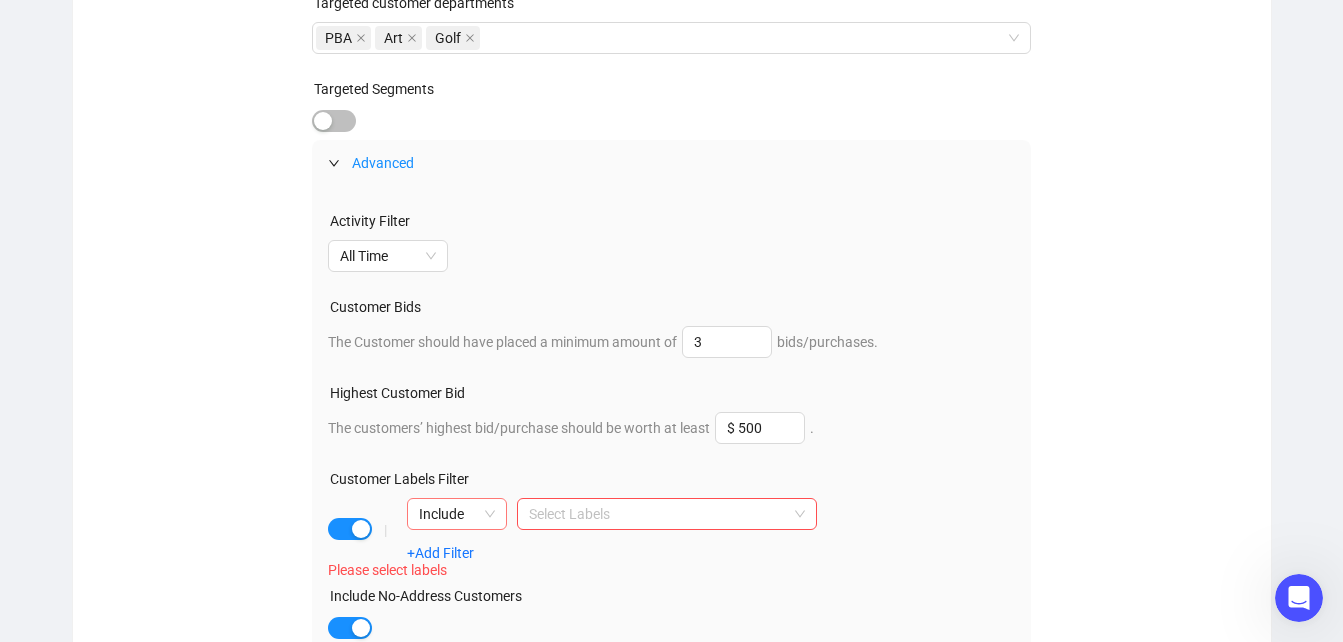click on "Include" at bounding box center [457, 514] 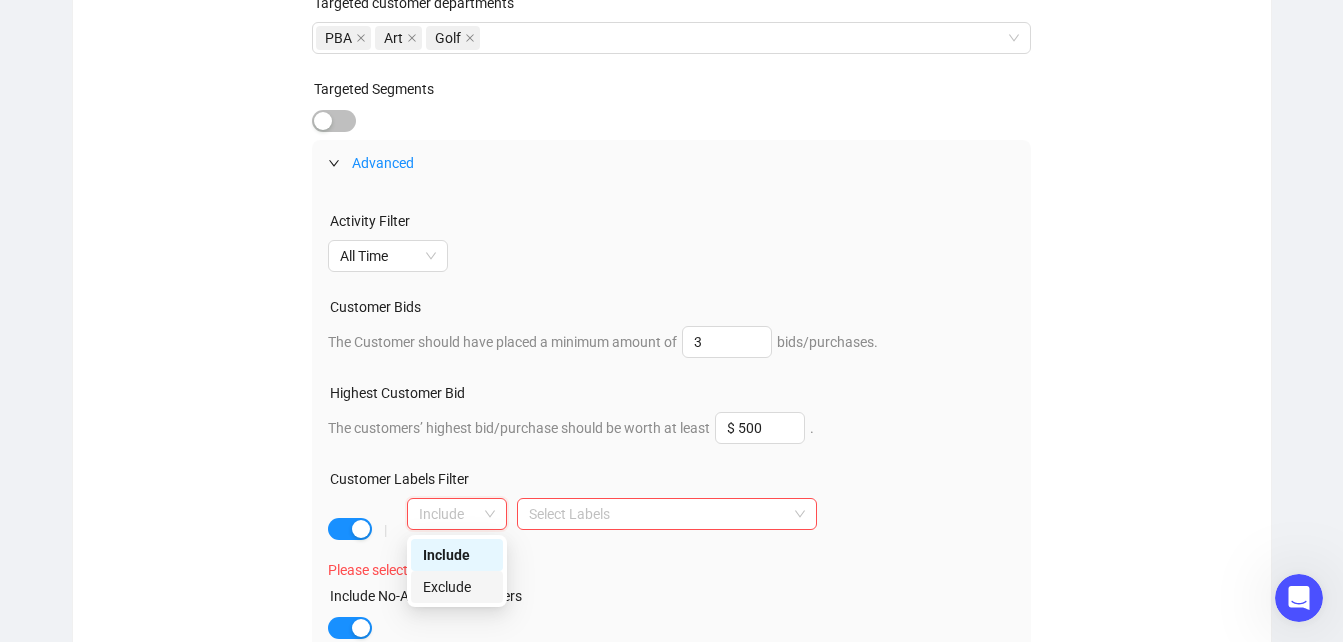 click on "Exclude" at bounding box center [457, 587] 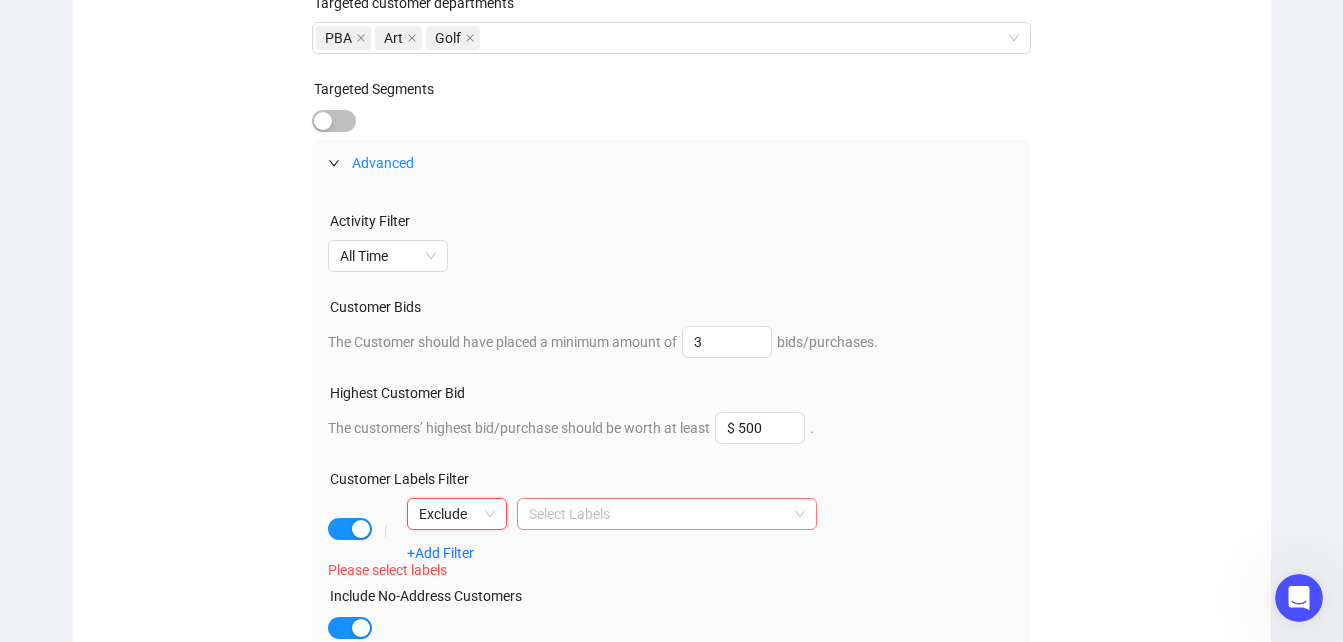 click at bounding box center (656, 514) 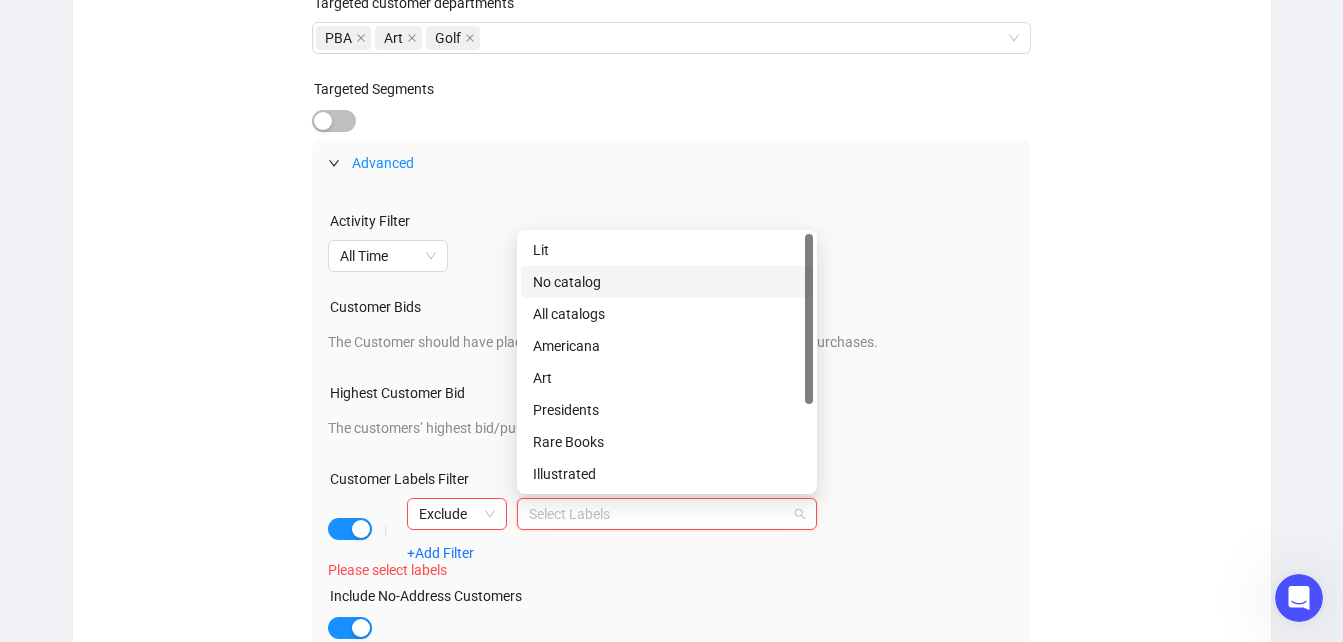 click on "No catalog" at bounding box center [667, 282] 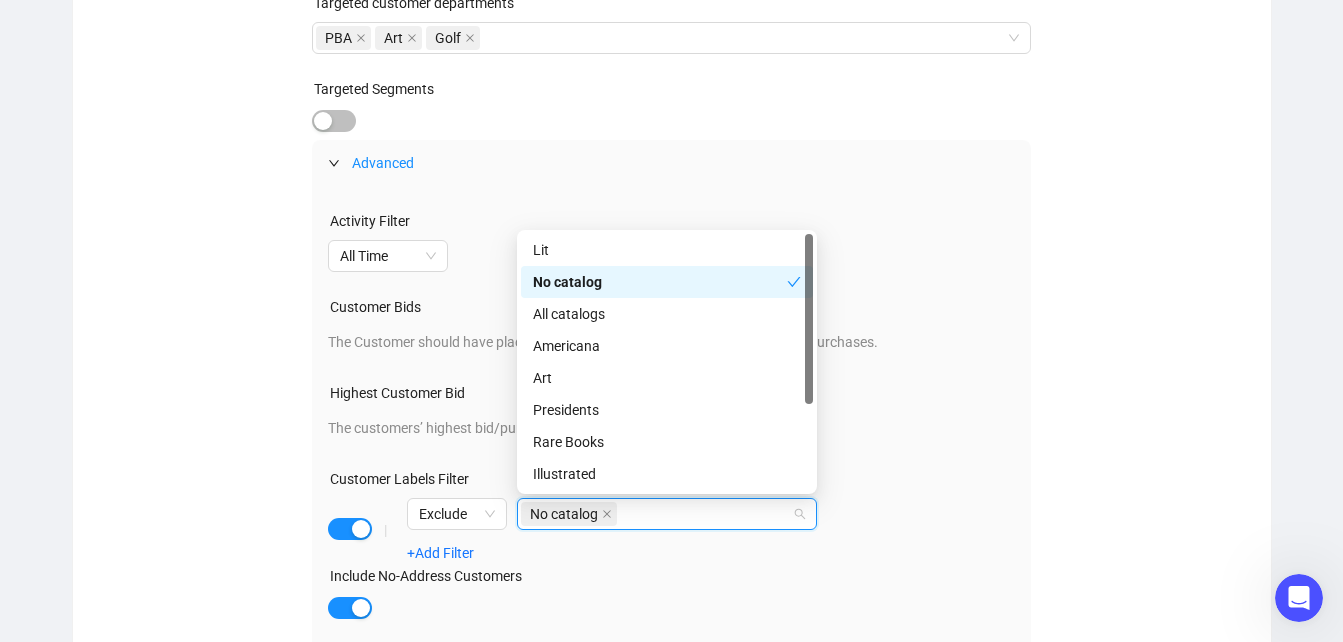 click on "Campaigns / New Catalog Campaign Catalog Campaign Auctions General 3 Customer Filter 4 Match Filter 5 Summary Targeted customer departments PBA Art Golf   Targeted Segments Advanced Activity Filter All Time Customer Bids The Customer should have placed a minimum amount of  3 bids/purchases. Highest Customer Bid The customers’ highest bid/purchase should be worth at least $ 500 . Customer Labels Filter | Exclude No catalog   +Add Filter Include No-Address Customers Back Next" at bounding box center [671, 261] 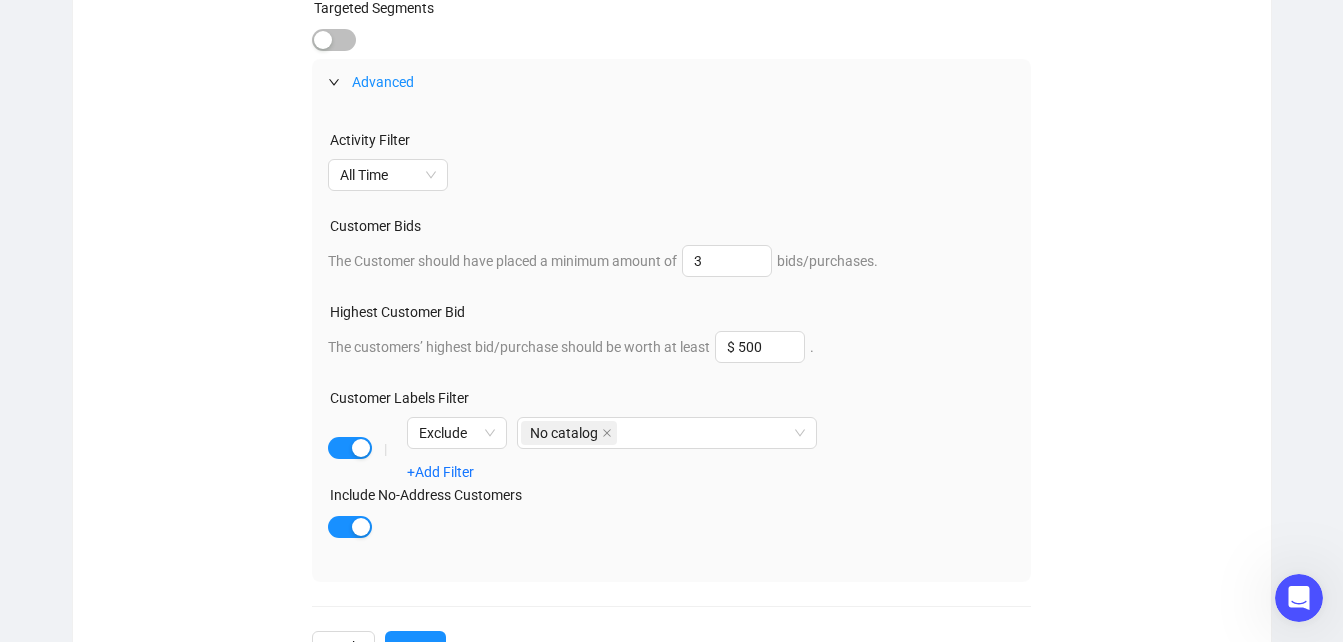 scroll, scrollTop: 501, scrollLeft: 0, axis: vertical 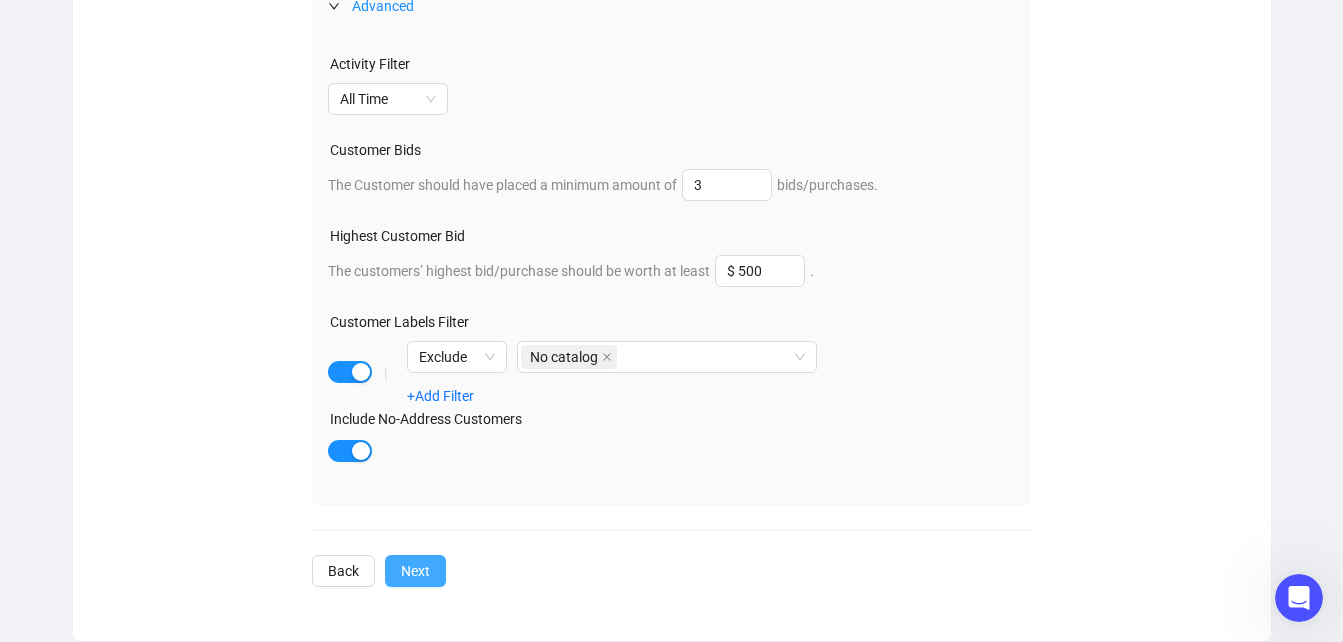 click on "Next" at bounding box center (415, 571) 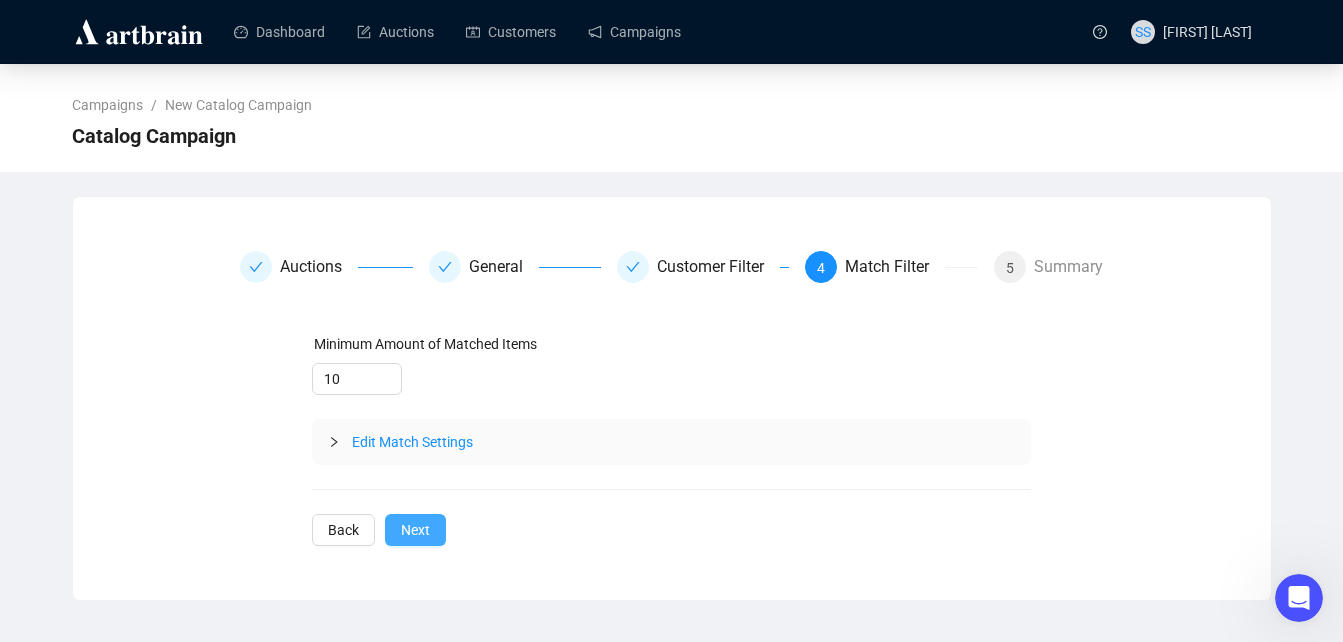 scroll, scrollTop: 0, scrollLeft: 0, axis: both 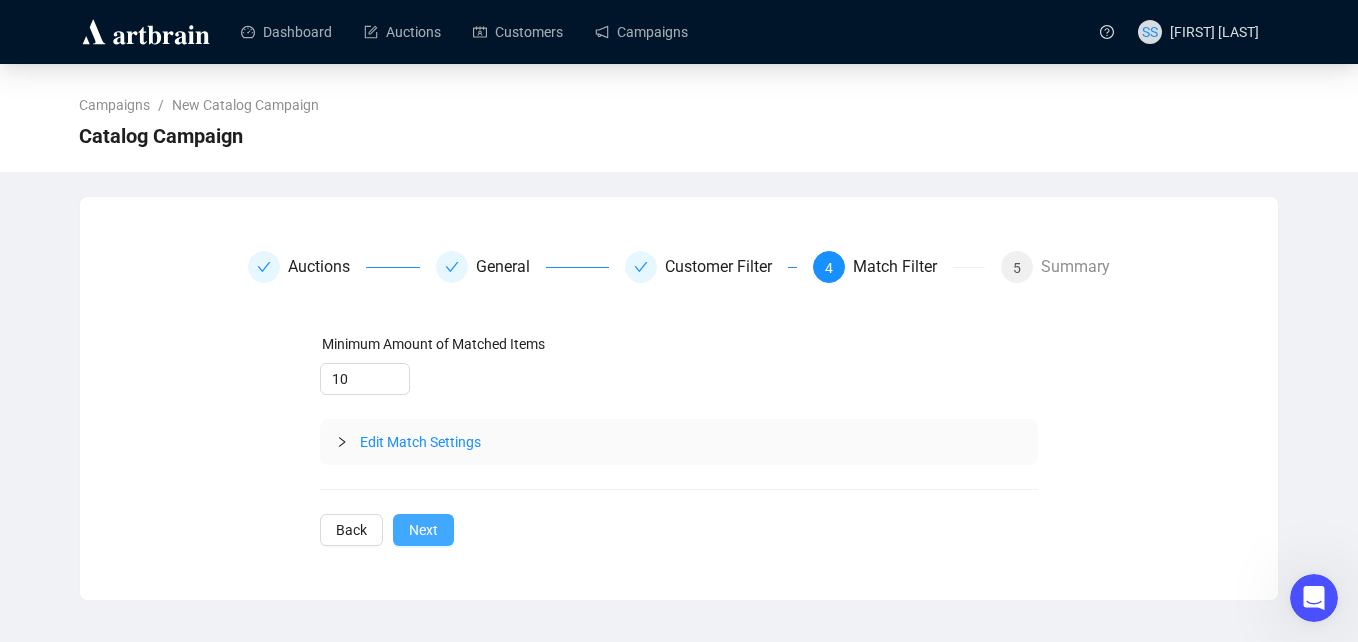 click on "Next" at bounding box center (423, 530) 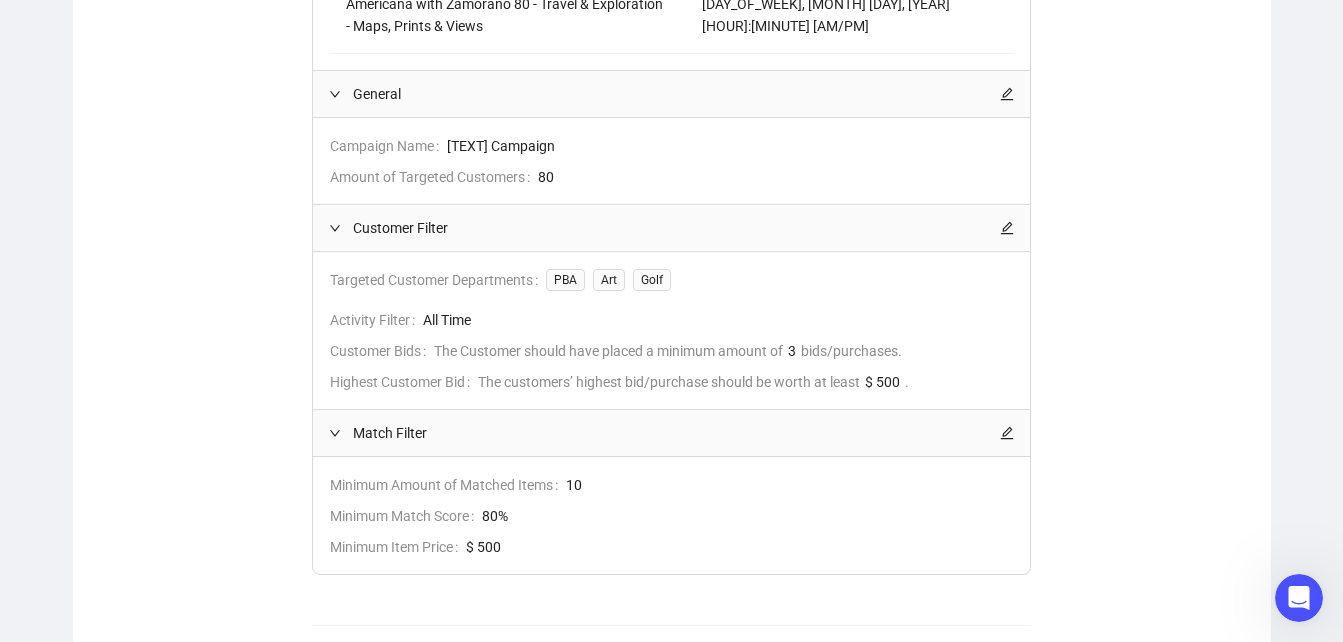 scroll, scrollTop: 516, scrollLeft: 0, axis: vertical 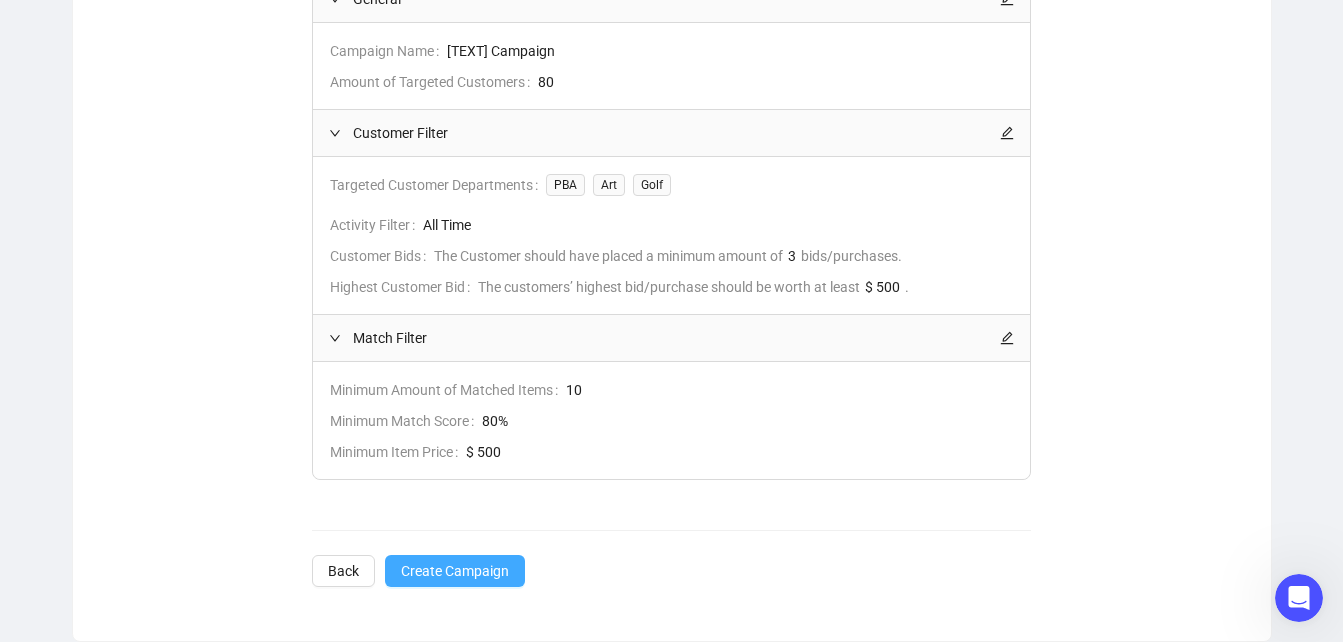 click on "Create Campaign" at bounding box center (455, 571) 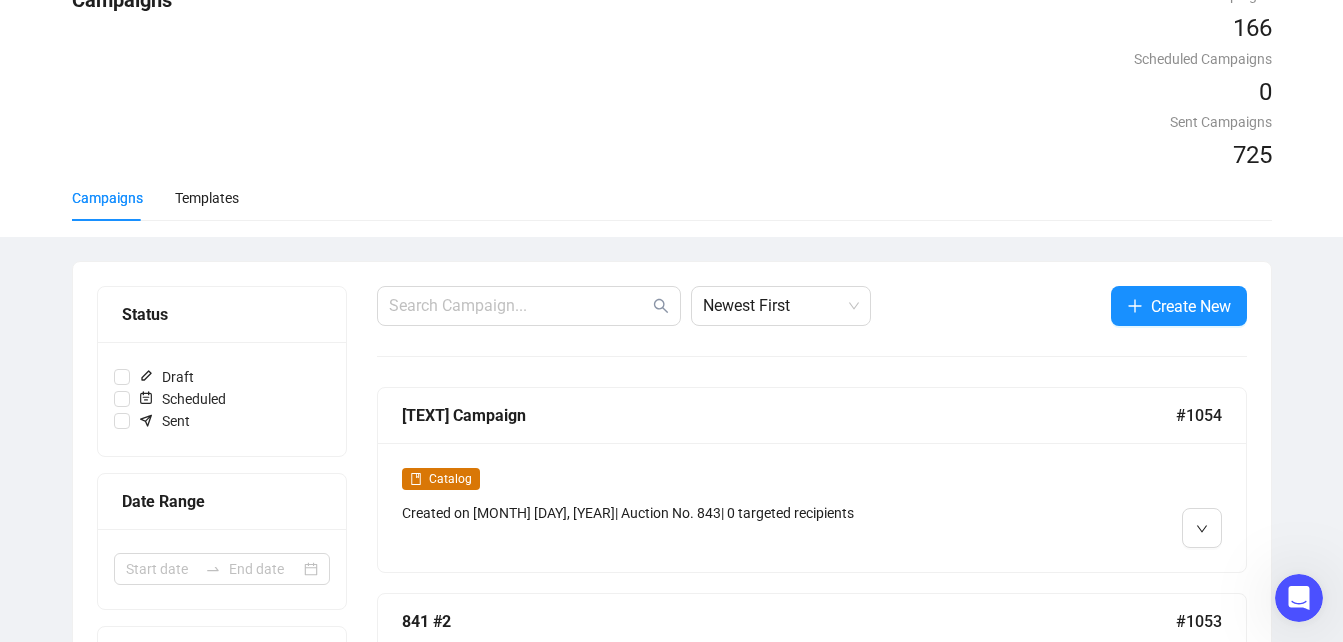 scroll, scrollTop: 0, scrollLeft: 0, axis: both 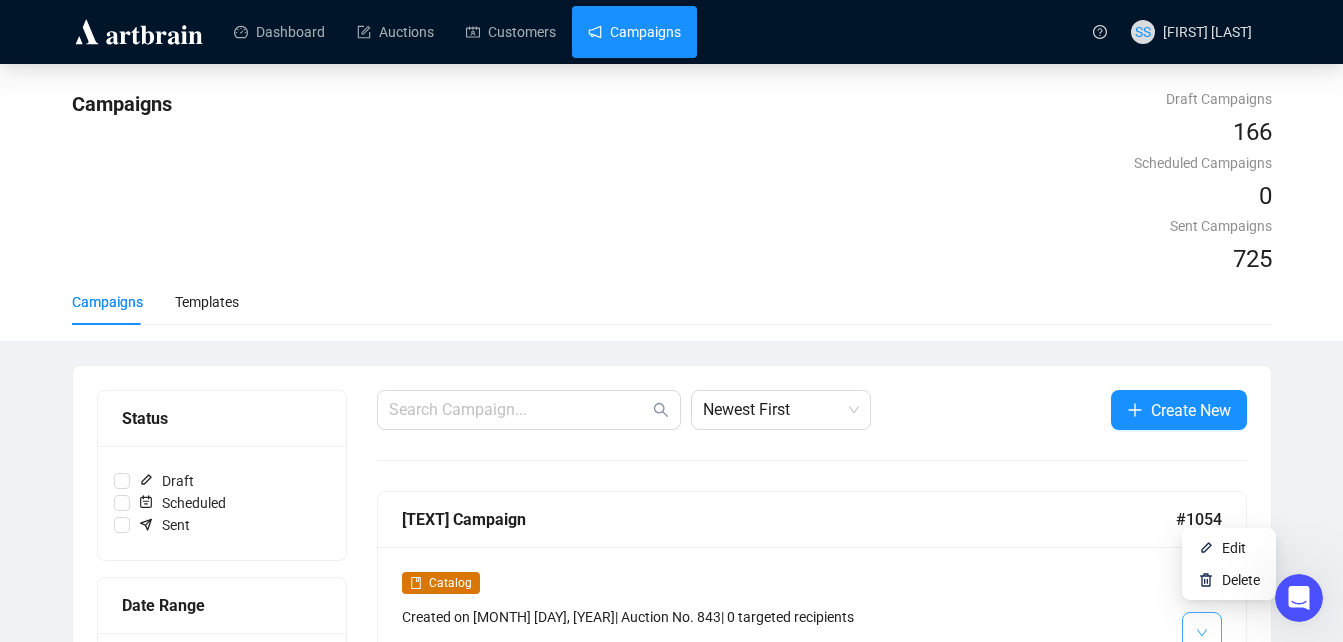 click at bounding box center [1202, 632] 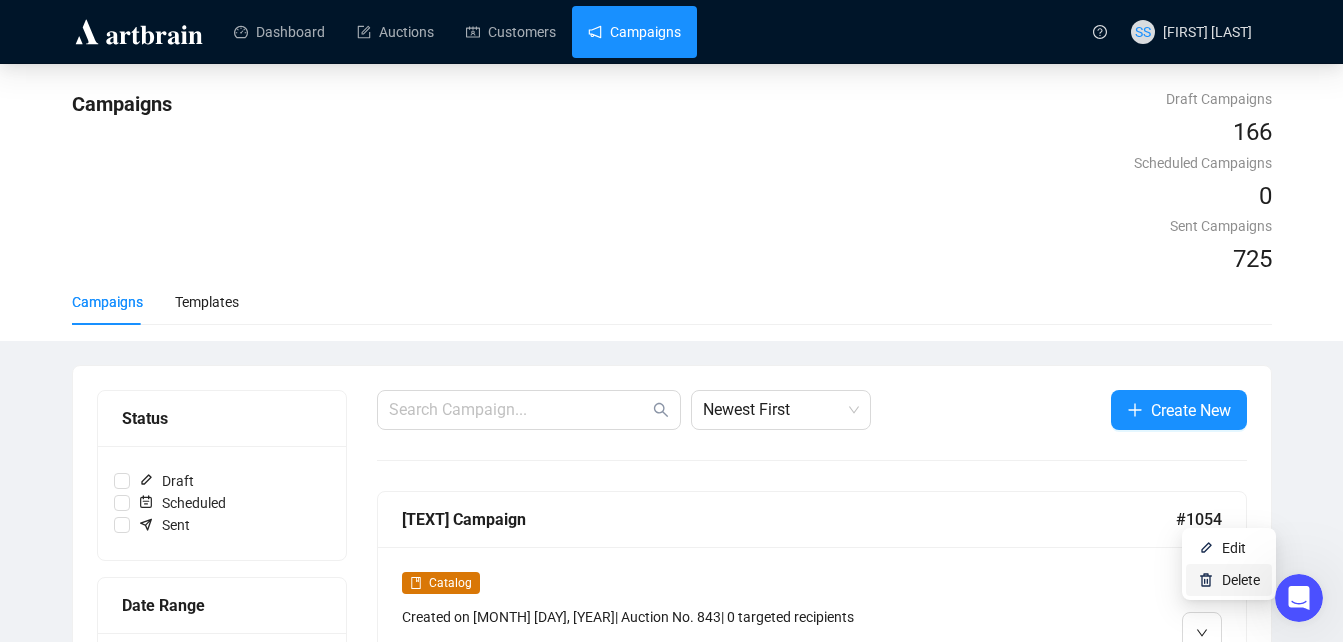 click on "Delete" at bounding box center [1229, 580] 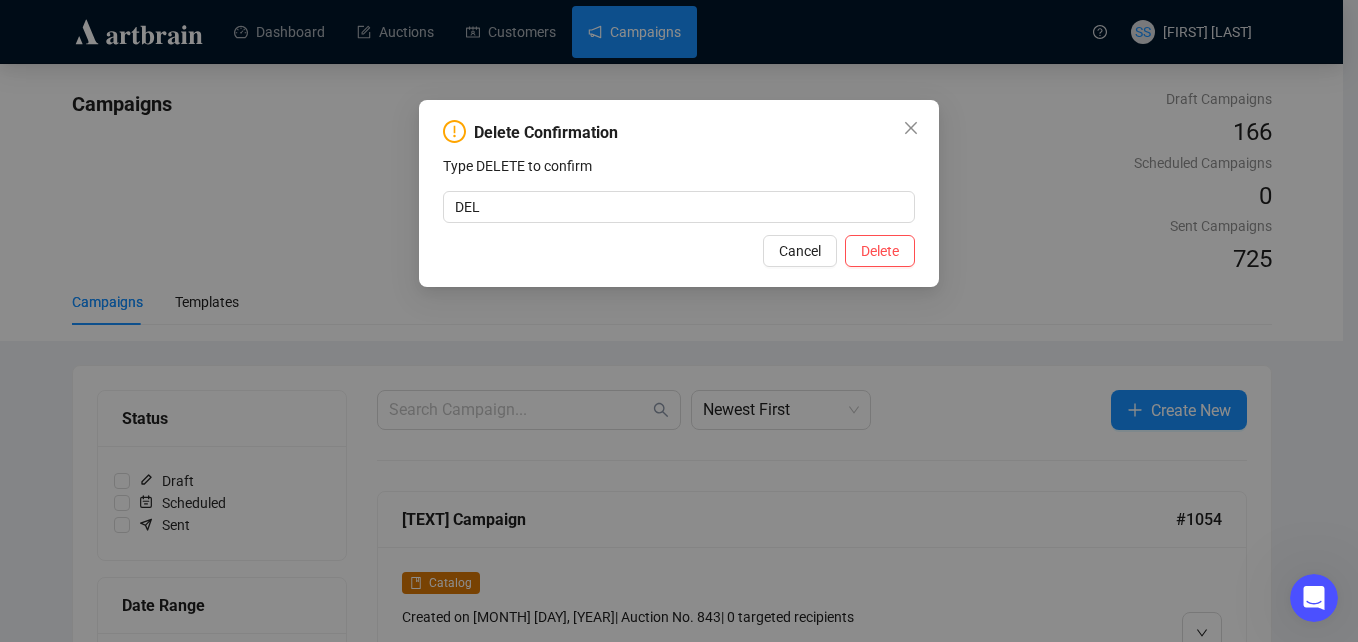 type on "DELETE" 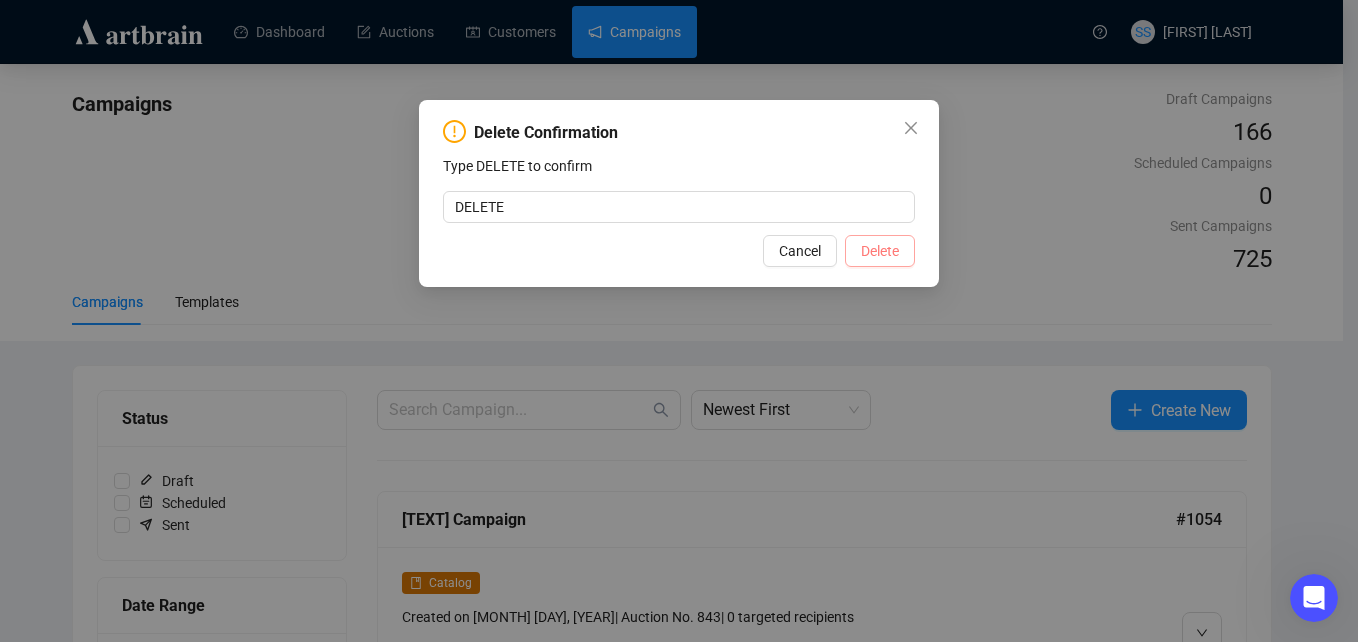 click on "Delete" at bounding box center [880, 251] 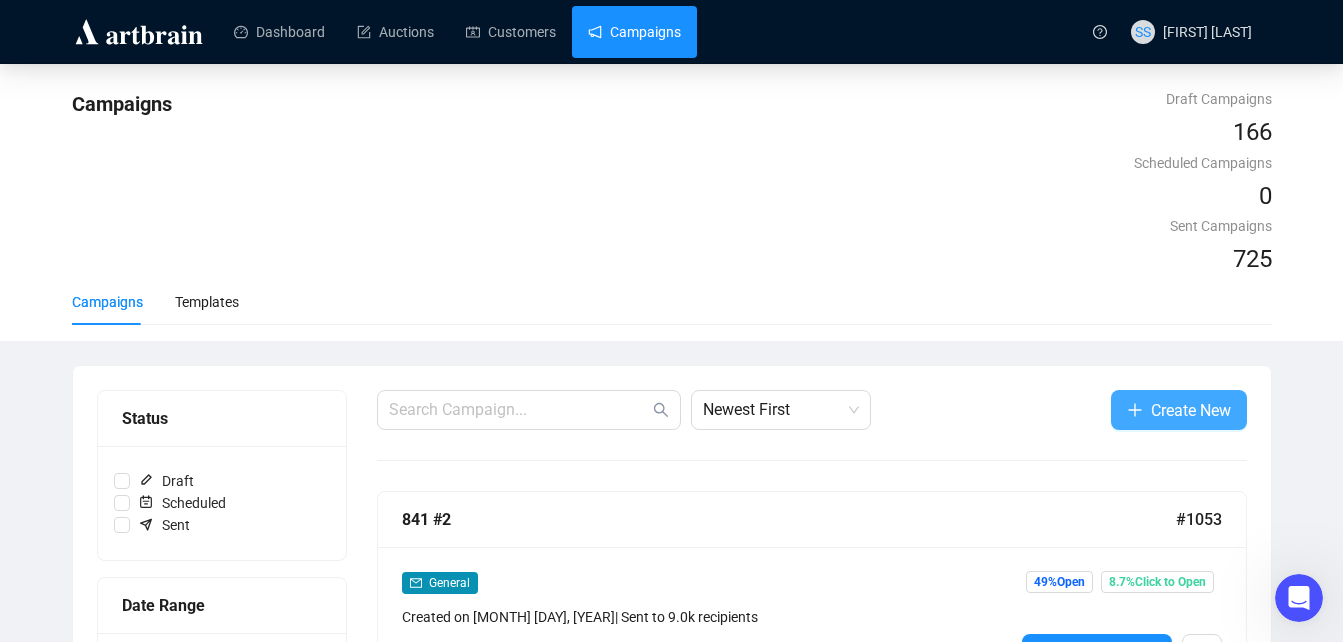 click on "Create New" at bounding box center [1191, 410] 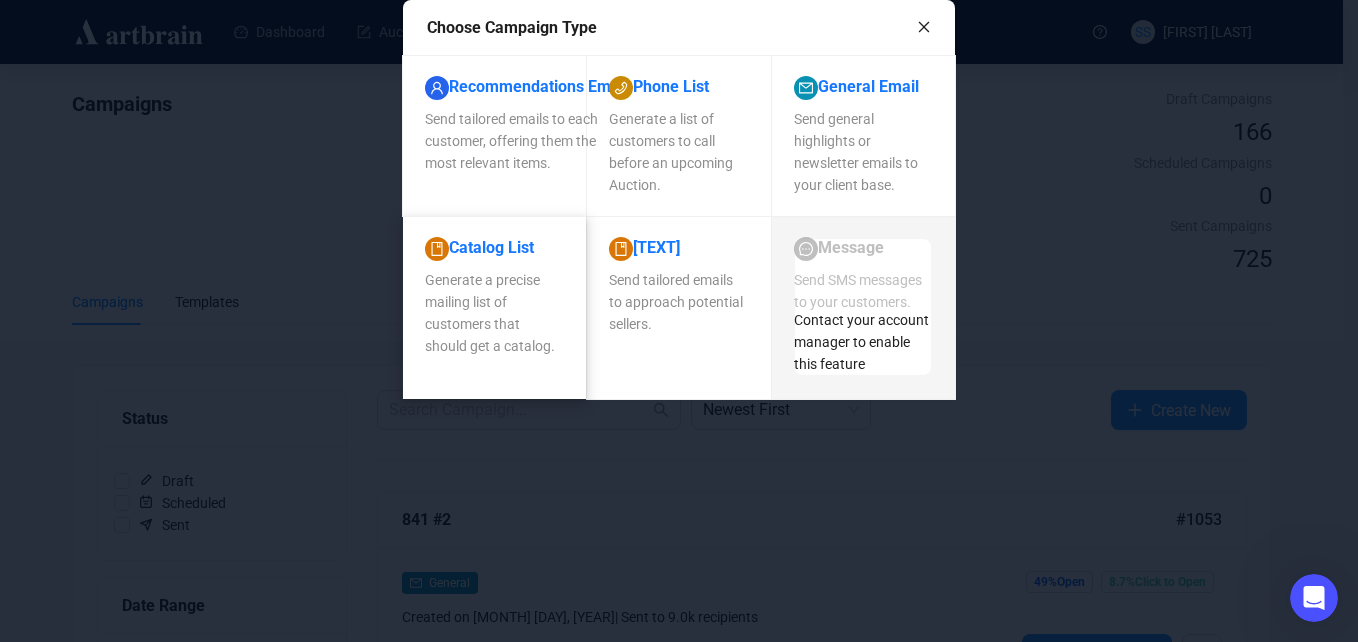 click on "Generate a precise mailing list of customers that should get a catalog." at bounding box center (526, 141) 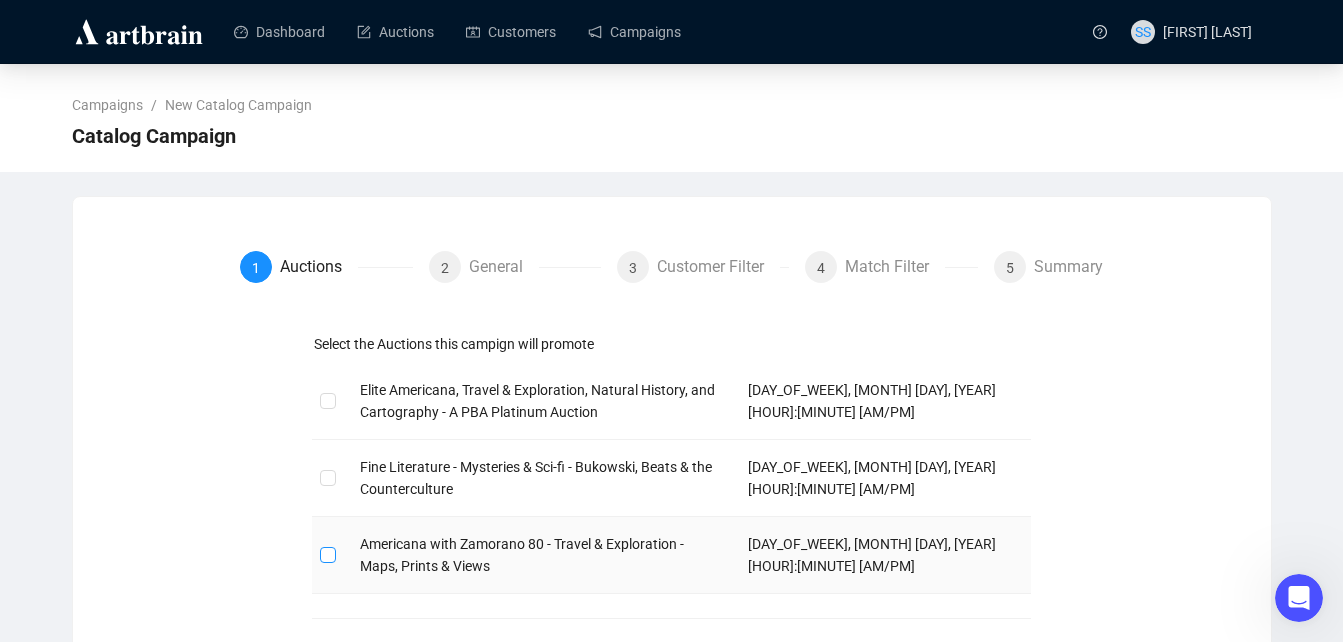 click at bounding box center (327, 554) 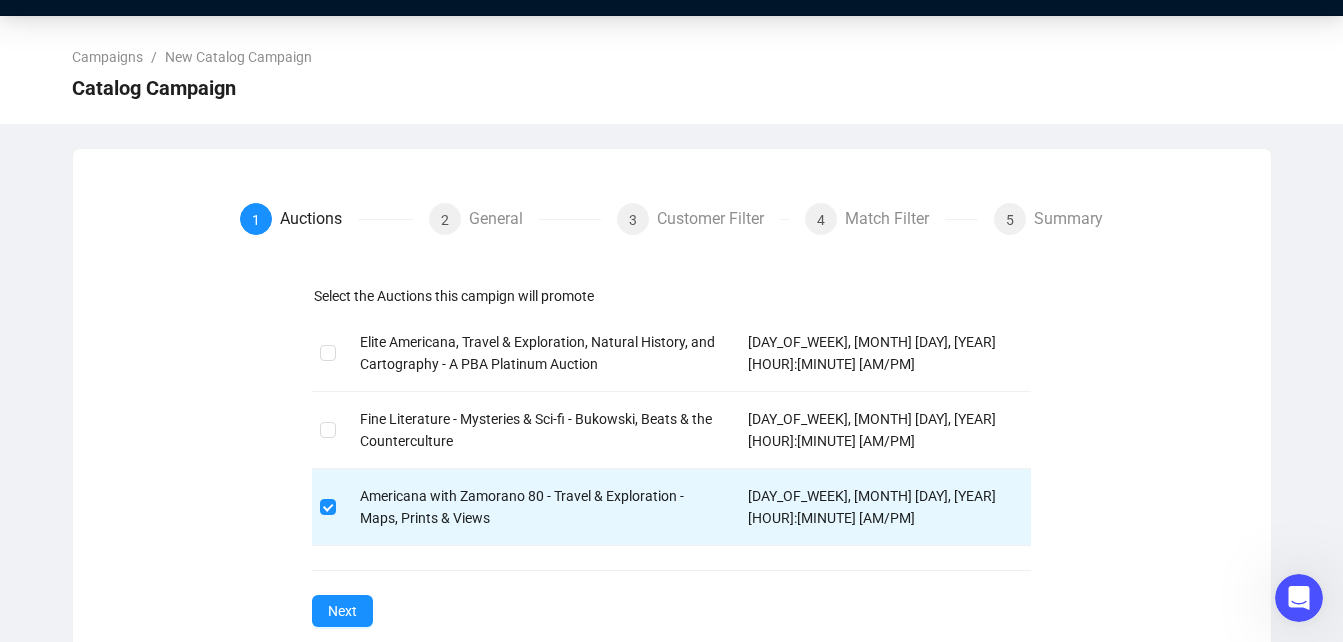 scroll, scrollTop: 88, scrollLeft: 0, axis: vertical 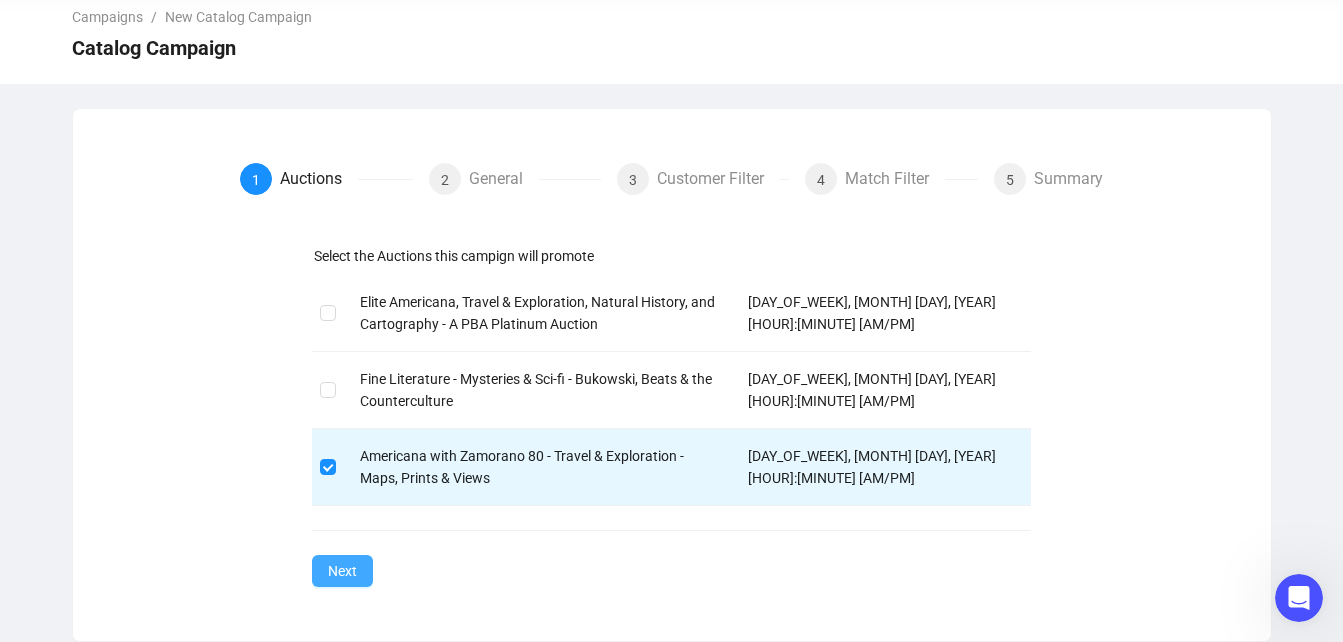 click on "Next" at bounding box center [342, 571] 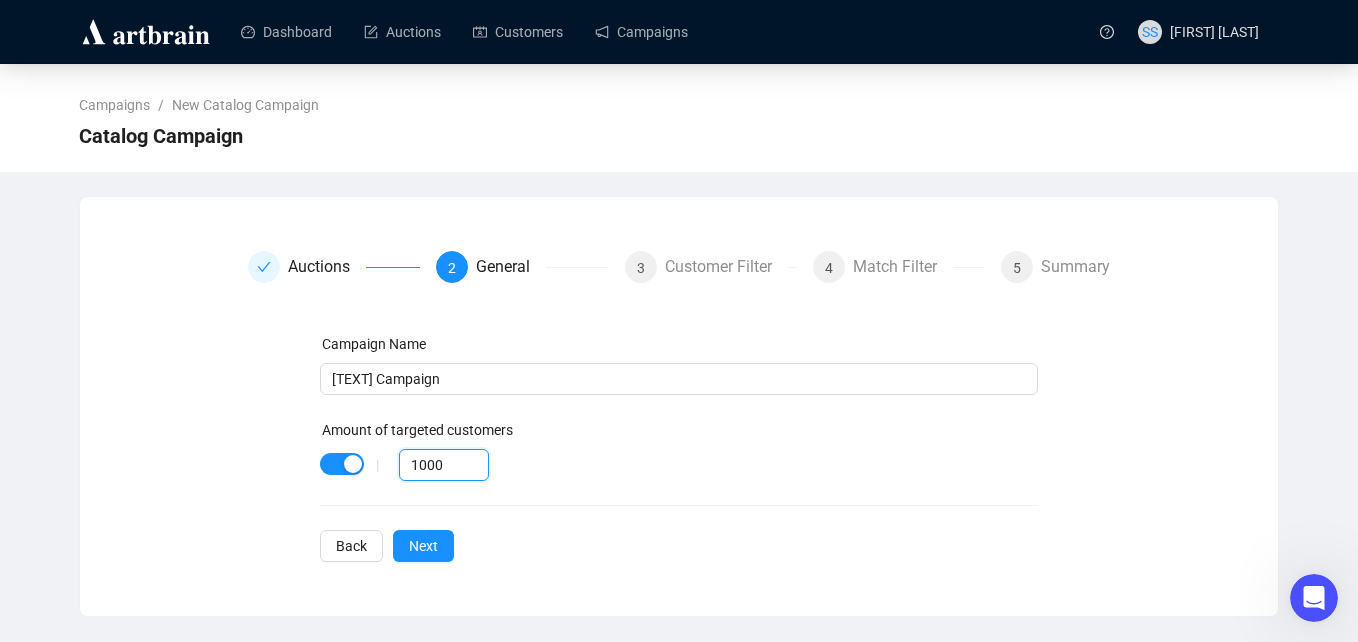 drag, startPoint x: 450, startPoint y: 457, endPoint x: 303, endPoint y: 444, distance: 147.57372 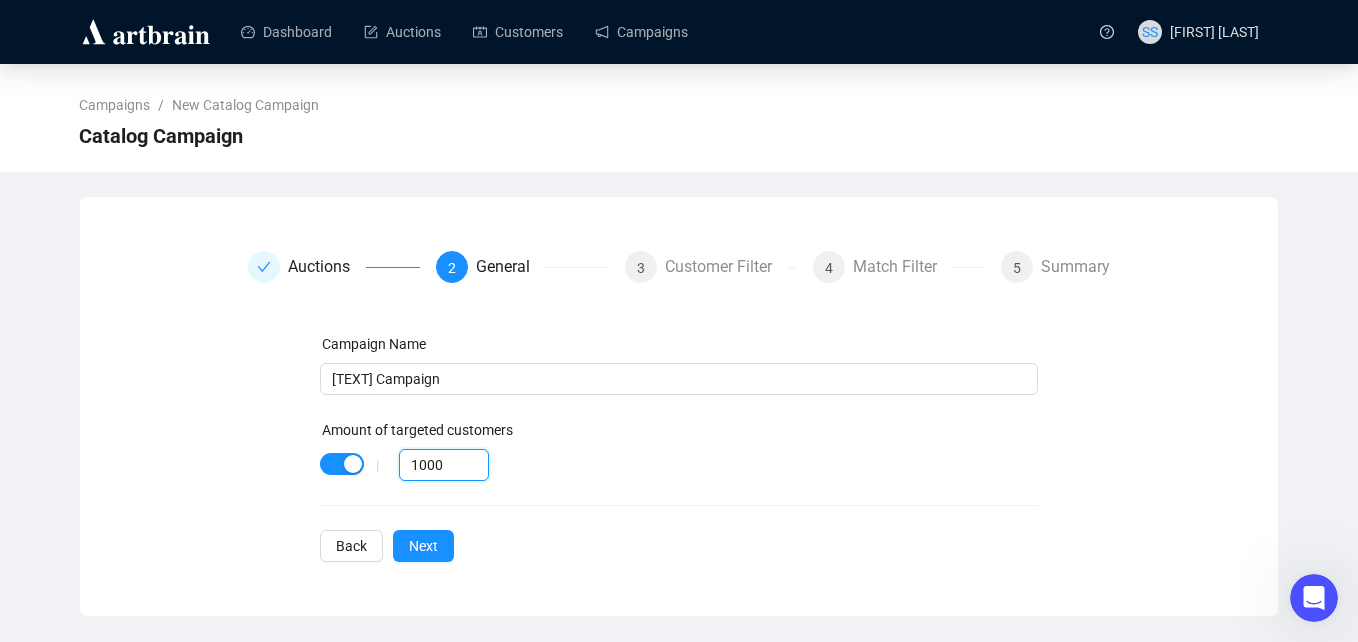 click on "Campaign Name [TEXT] Campaign Amount of targeted customers | 1000 Back Next" at bounding box center [679, 447] 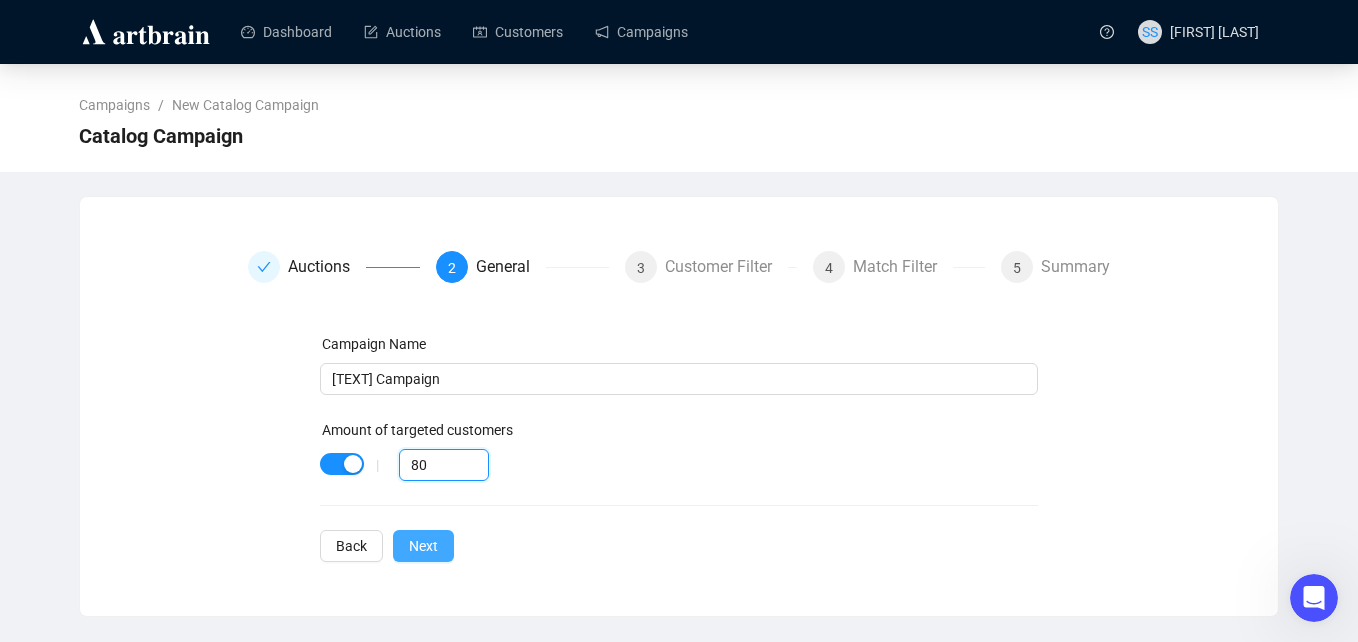 type on "80" 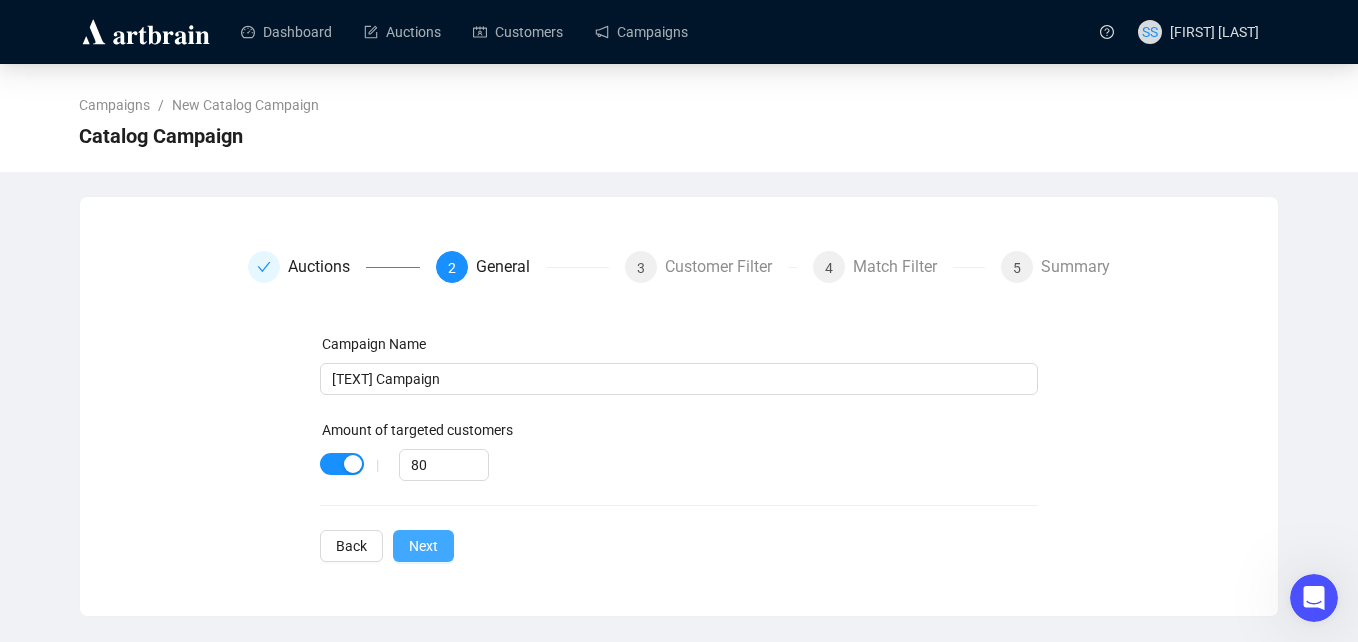 click on "Next" at bounding box center [423, 546] 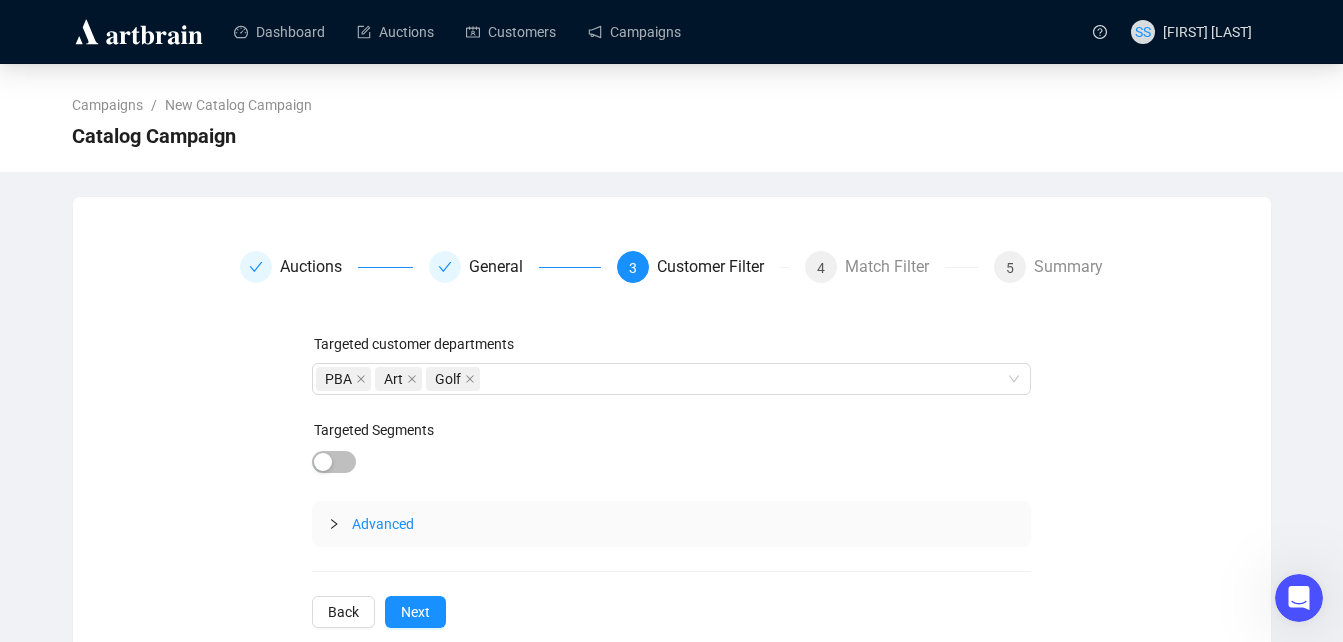 click on "Advanced" at bounding box center (383, 524) 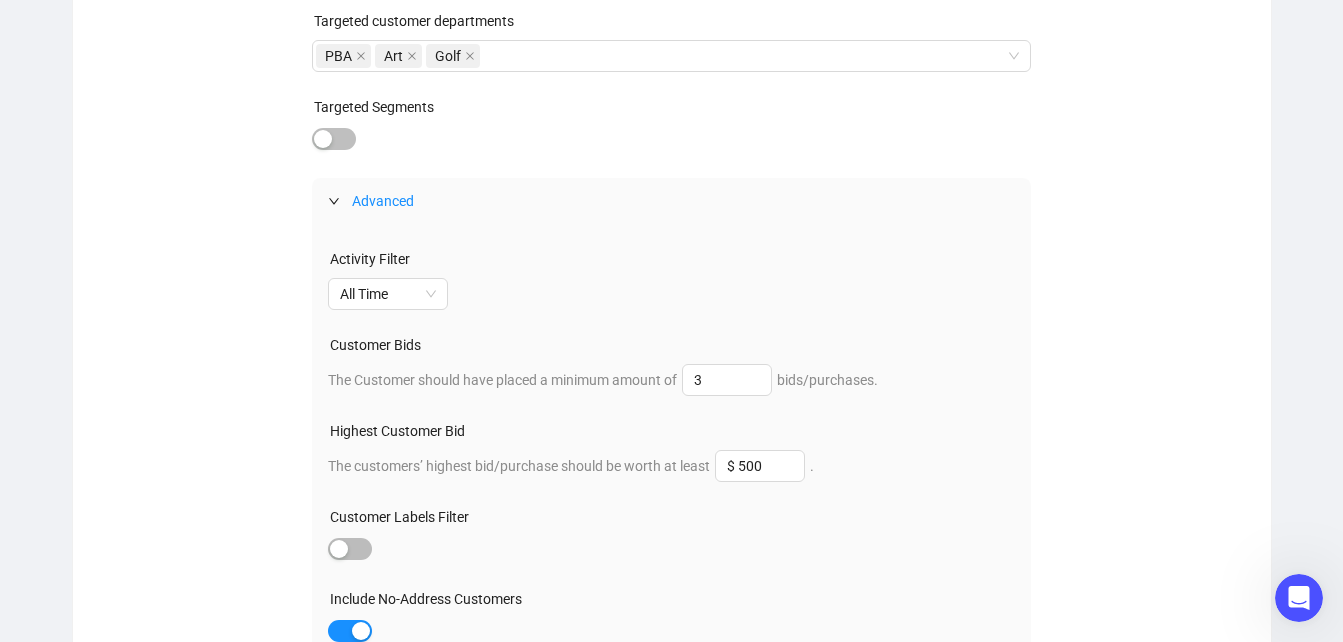 scroll, scrollTop: 371, scrollLeft: 0, axis: vertical 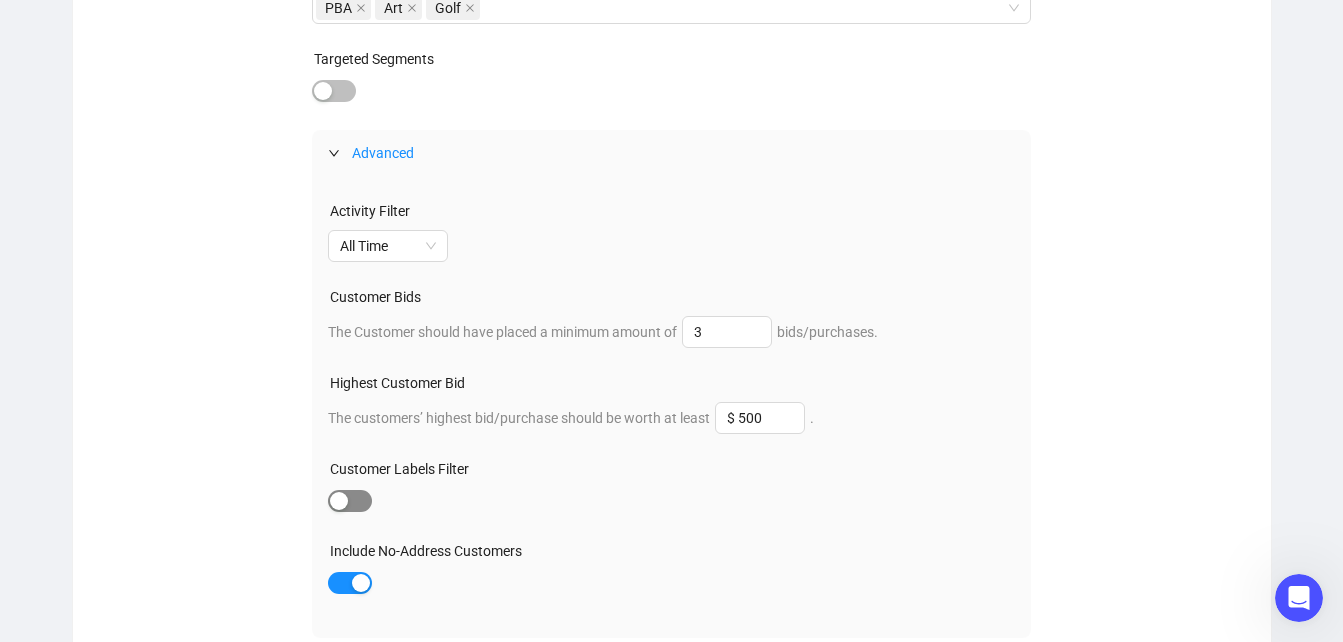 click at bounding box center [339, 501] 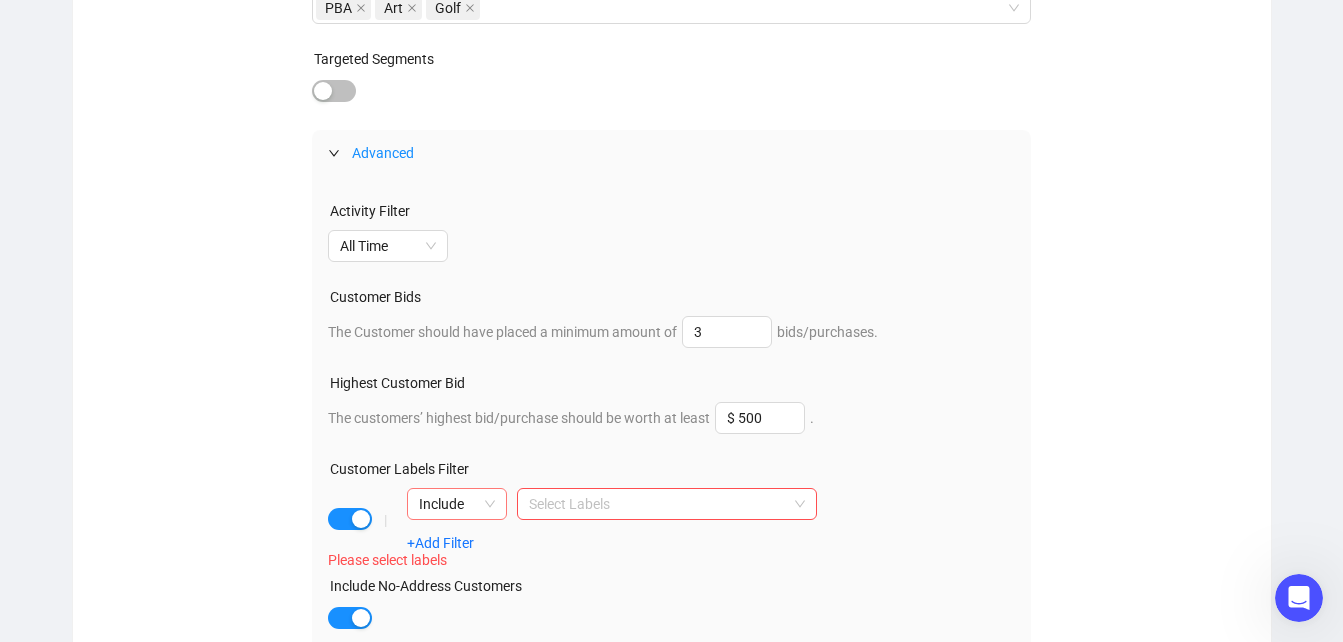 click on "Include" at bounding box center [457, 504] 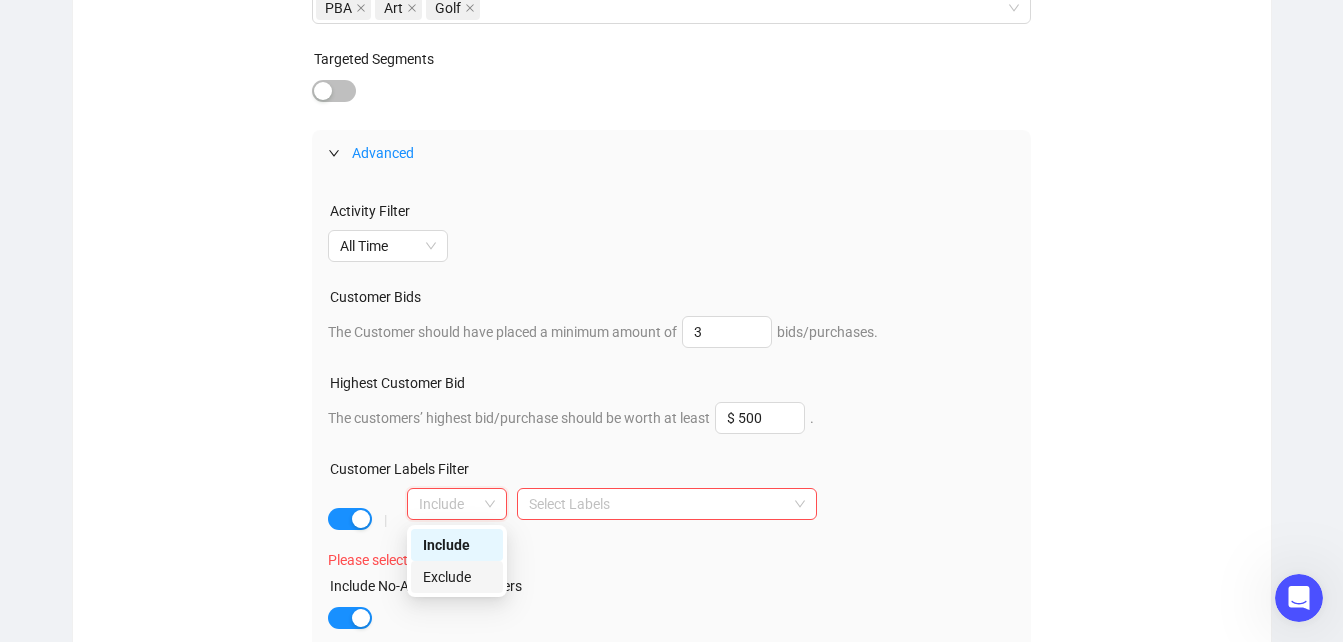 click on "Exclude" at bounding box center (457, 577) 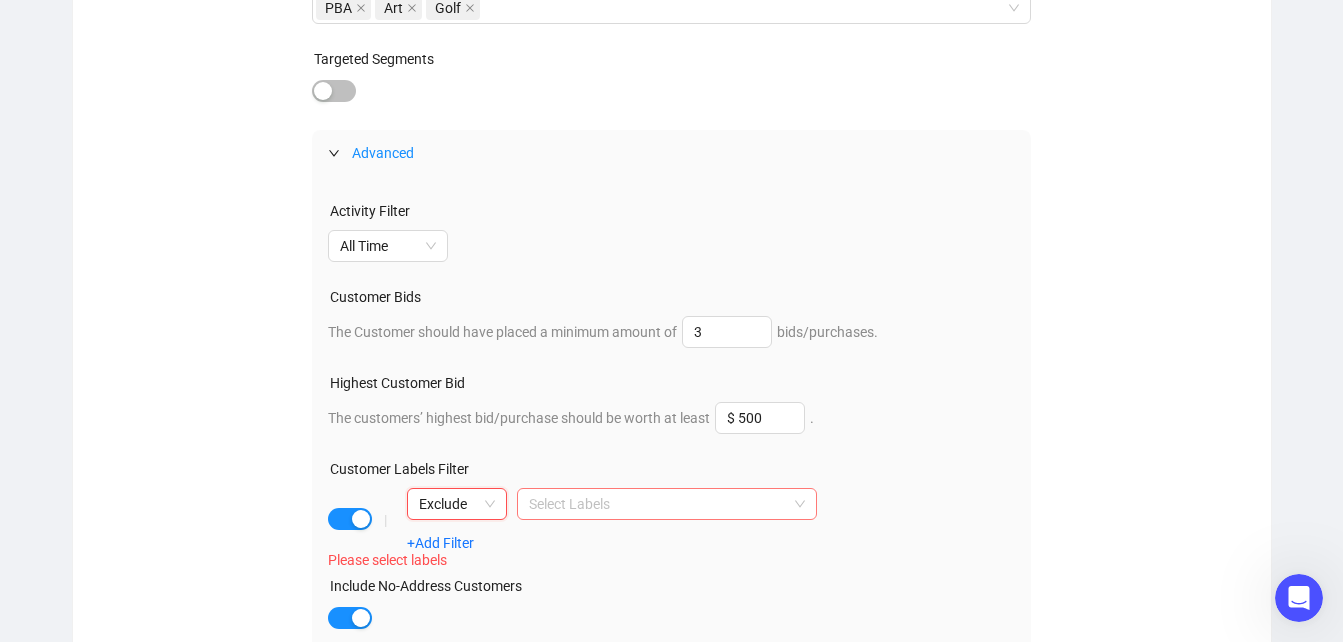 click at bounding box center (656, 504) 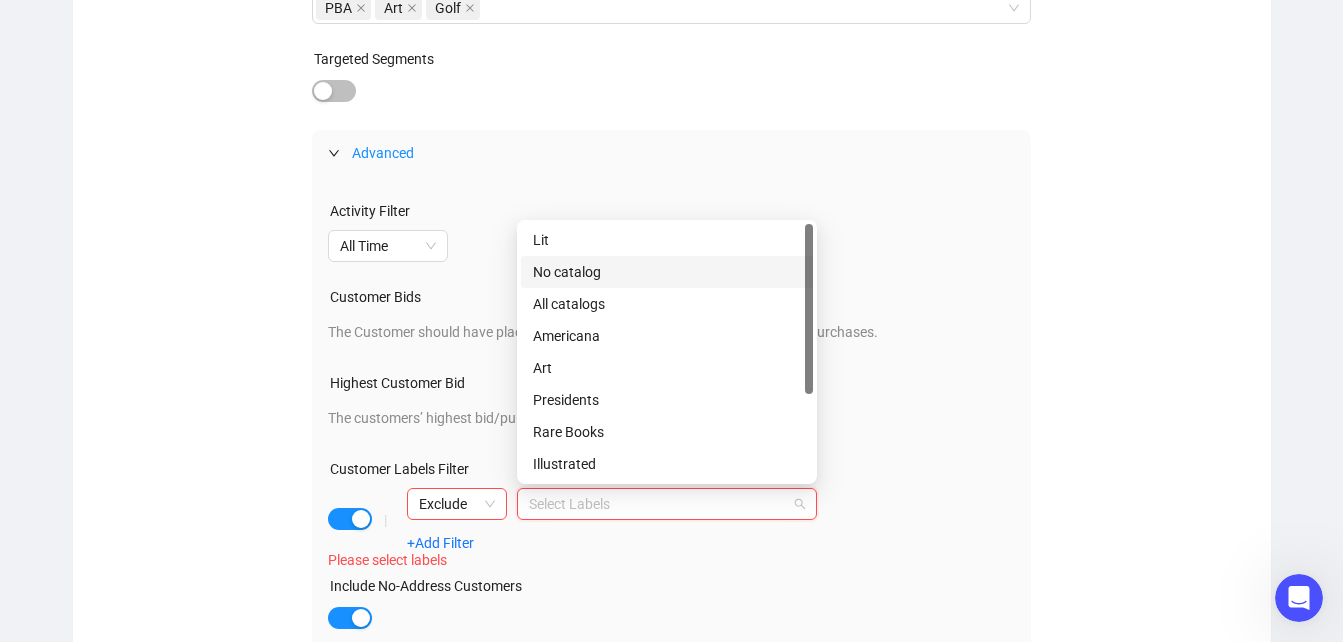click on "No catalog" at bounding box center (667, 272) 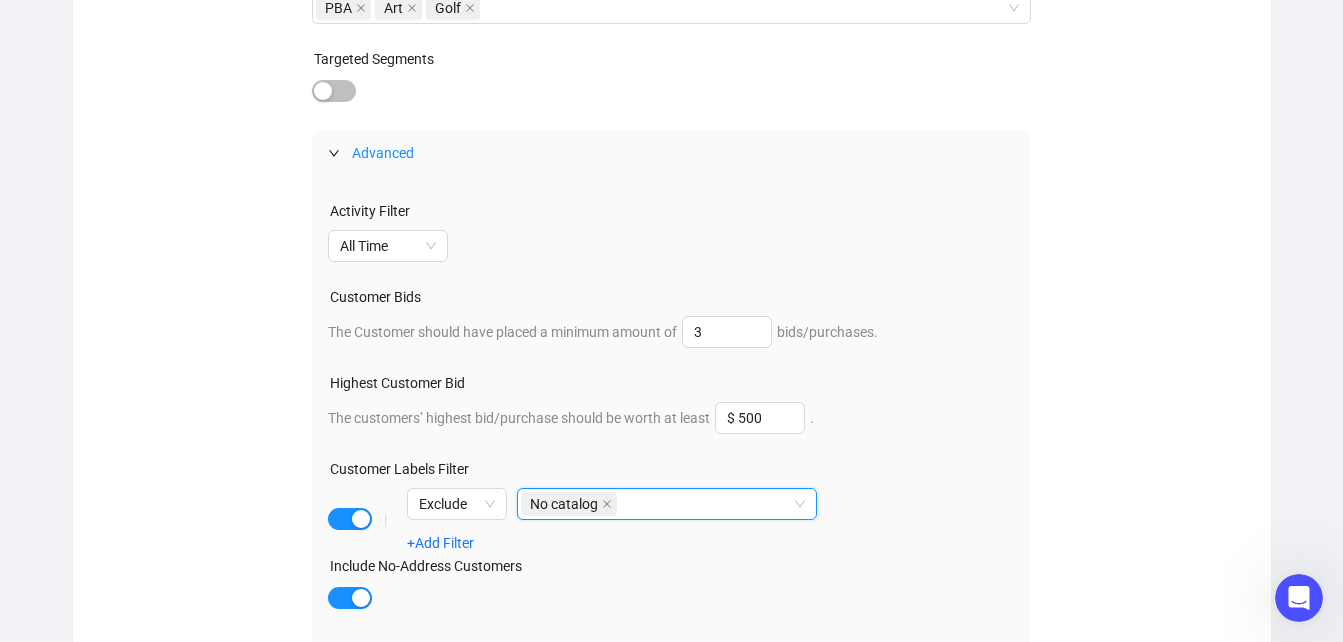 scroll, scrollTop: 521, scrollLeft: 0, axis: vertical 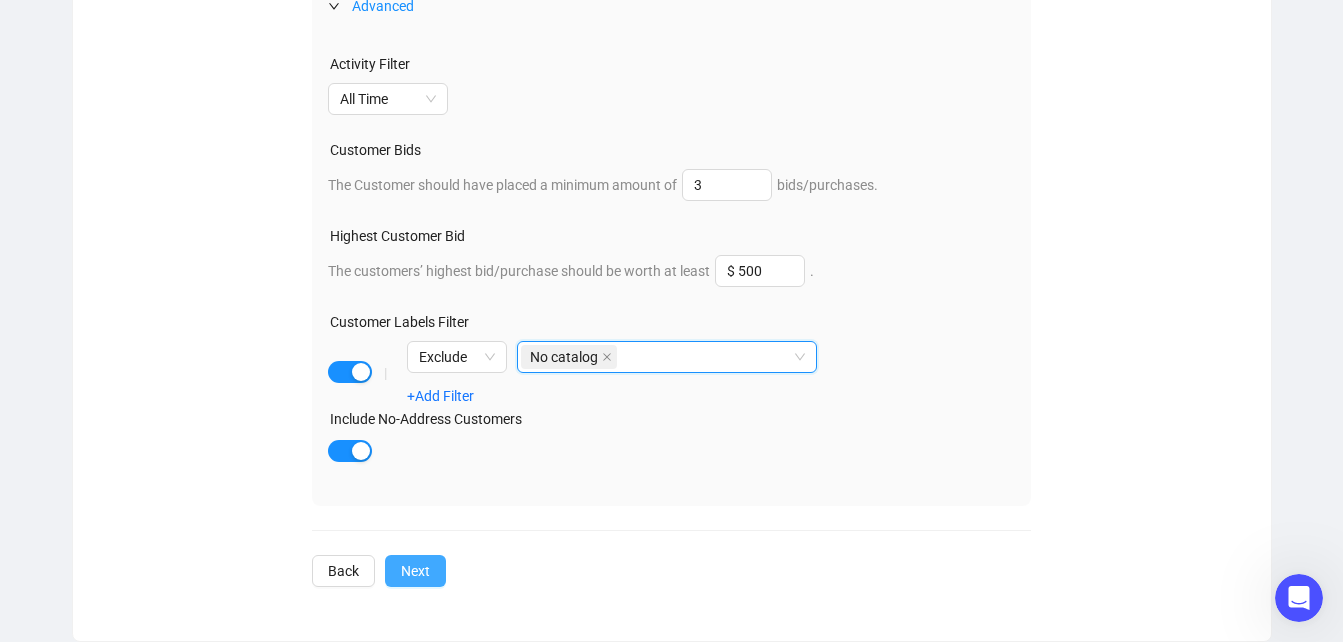 click on "Next" at bounding box center (415, 571) 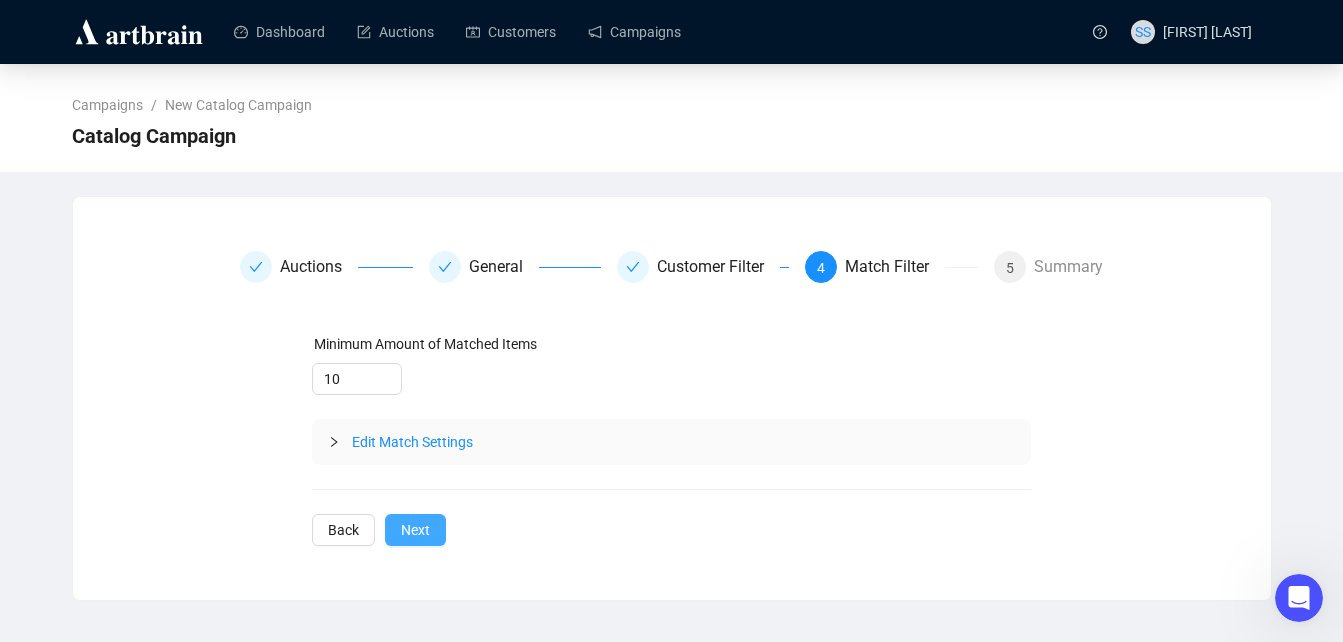 scroll, scrollTop: 0, scrollLeft: 0, axis: both 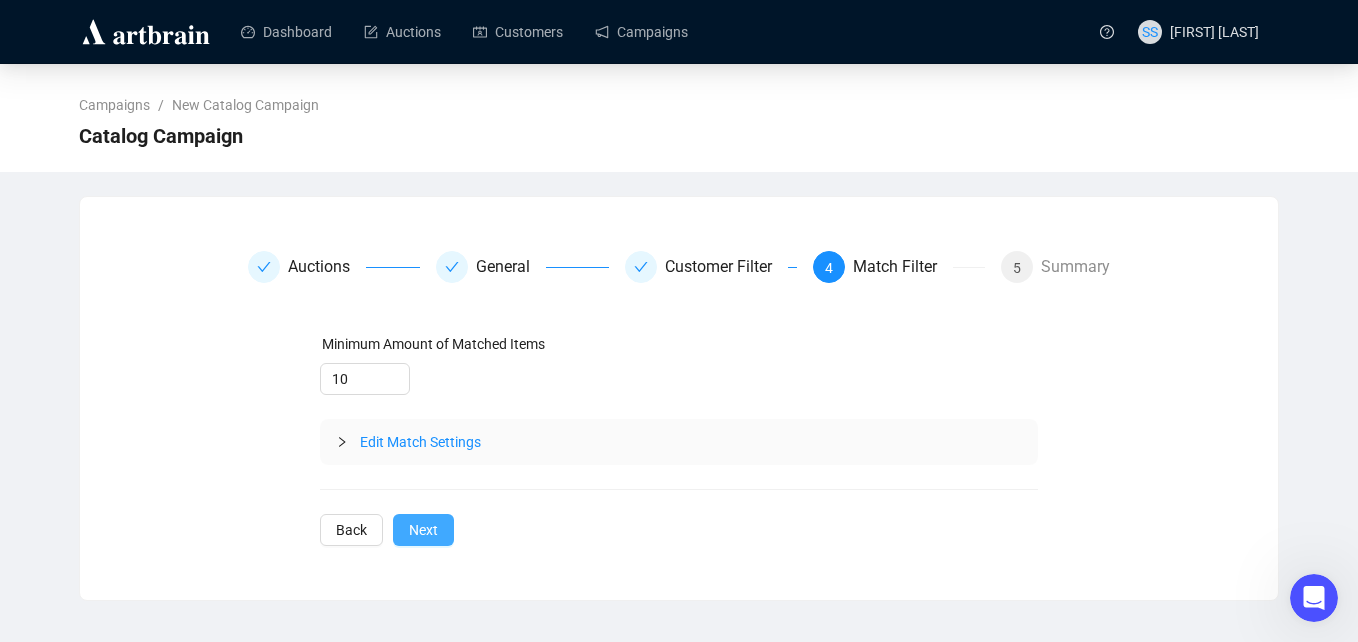 click on "Next" at bounding box center (423, 530) 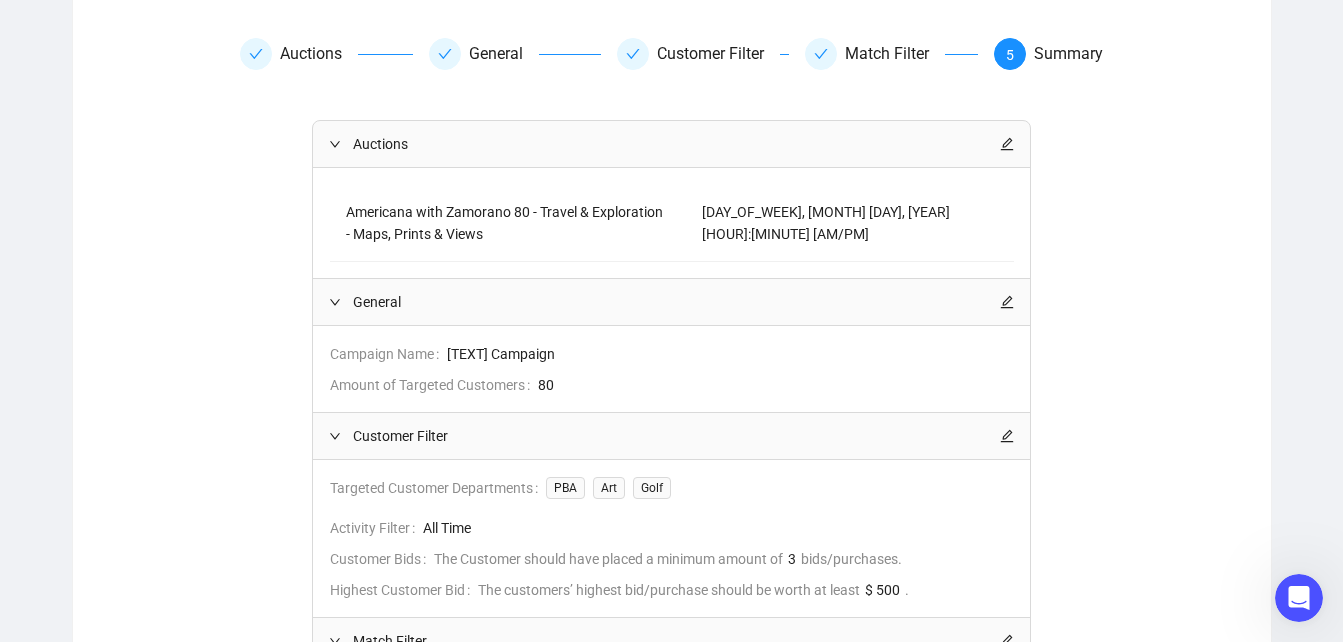 scroll, scrollTop: 285, scrollLeft: 0, axis: vertical 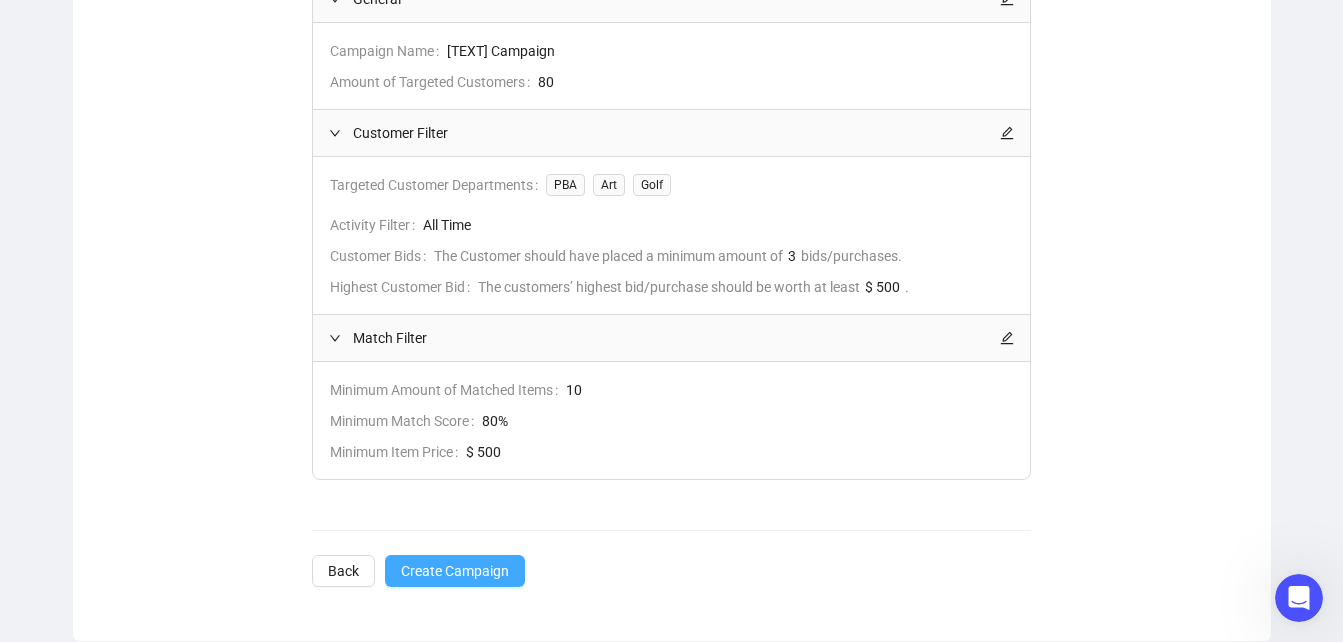 click on "Create Campaign" at bounding box center [455, 571] 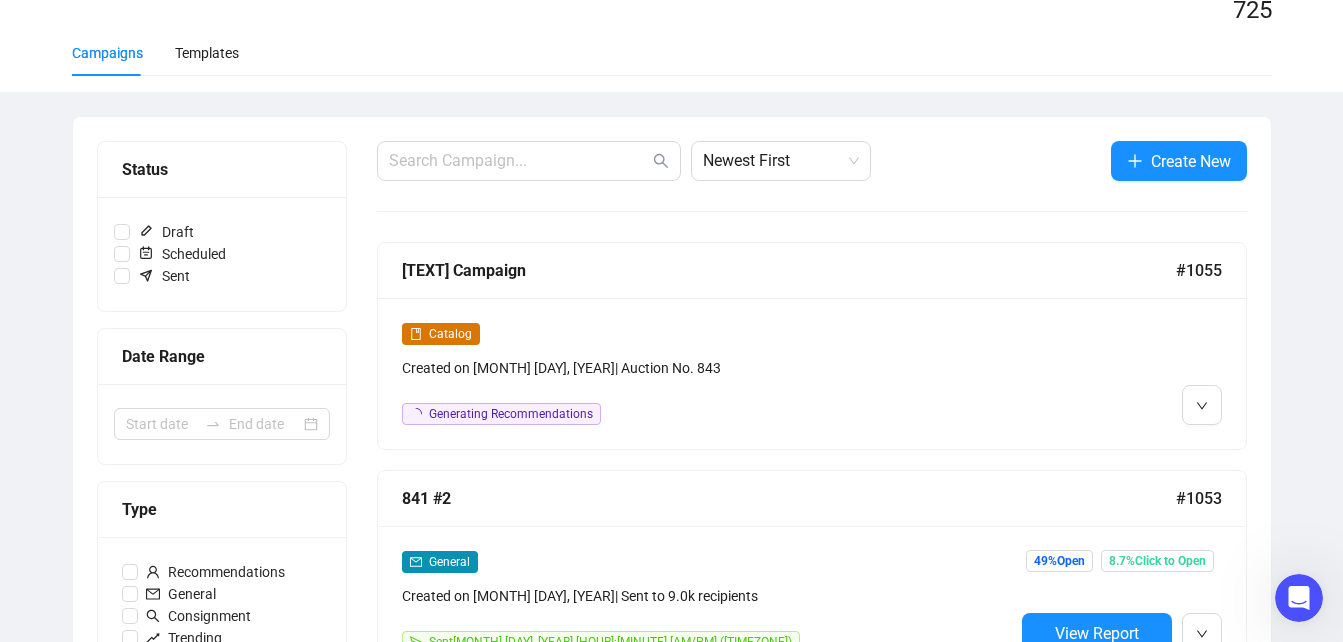 scroll, scrollTop: 245, scrollLeft: 0, axis: vertical 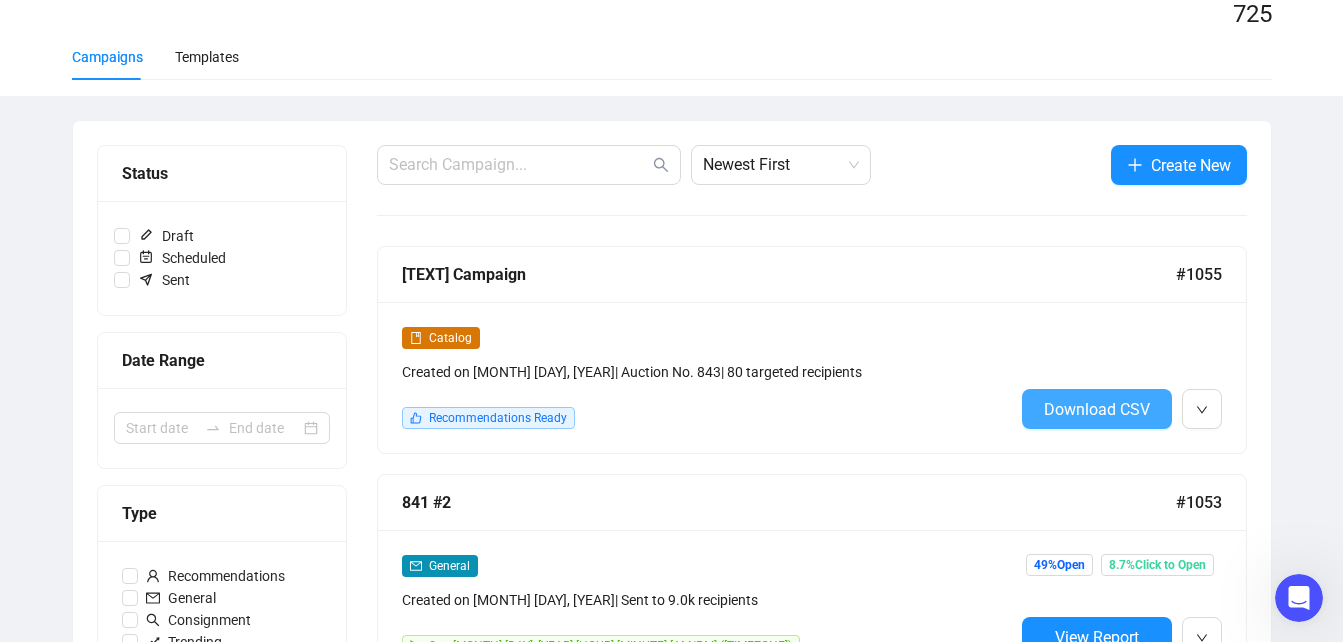 click on "Download CSV" at bounding box center [1097, 409] 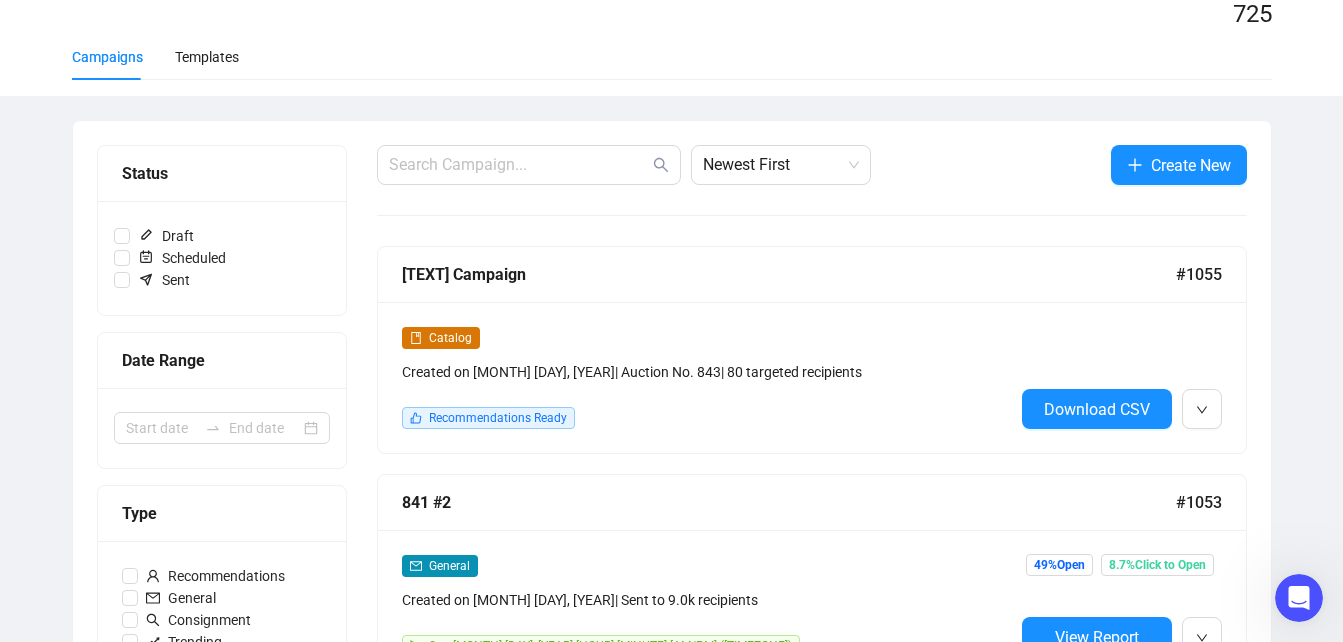 click on "Campaigns / New Catalog Campaign Catalog Campaign Auctions General 3 Customer Filter 4 Match Filter 5 Summary Targeted customer departments PBA Art Golf   Targeted Segments Advanced Activity Filter All Time Customer Bids The Customer should have placed a minimum amount of  3 bids/purchases. Highest Customer Bid The customers’ highest bid/purchase should be worth at least $ 500 . Customer Labels Filter | Exclude No catalog   +Add Filter Include No-Address Customers Back Next" at bounding box center [671, 1097] 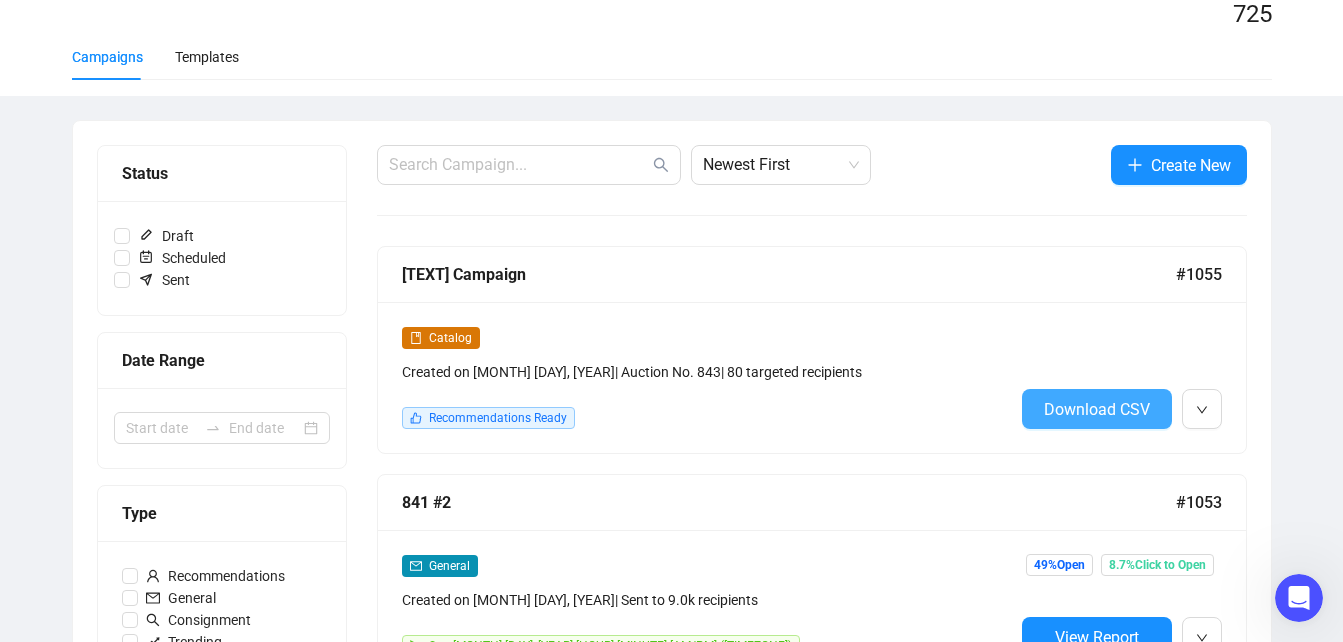 click on "Download CSV" at bounding box center [1097, 409] 